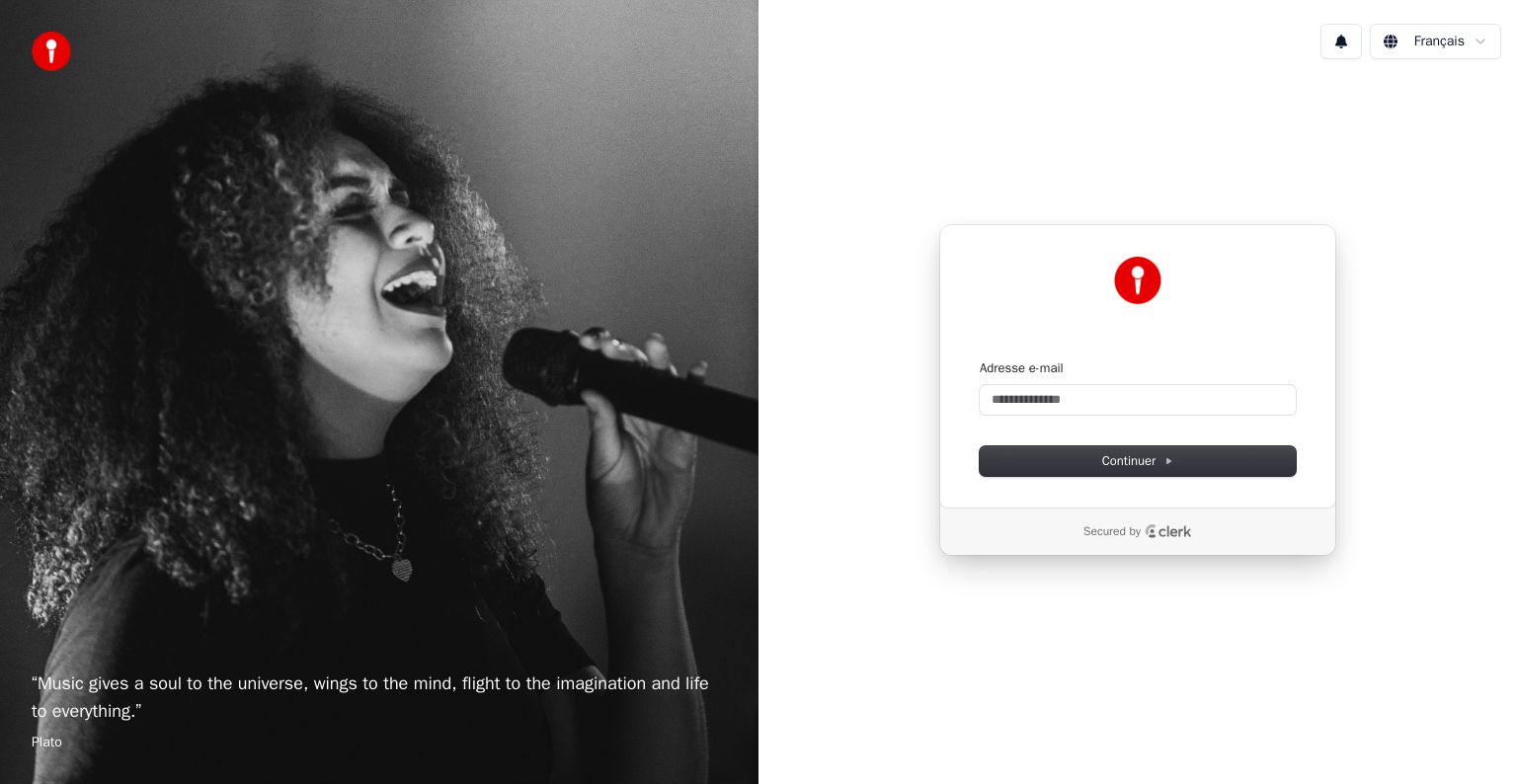 scroll, scrollTop: 0, scrollLeft: 0, axis: both 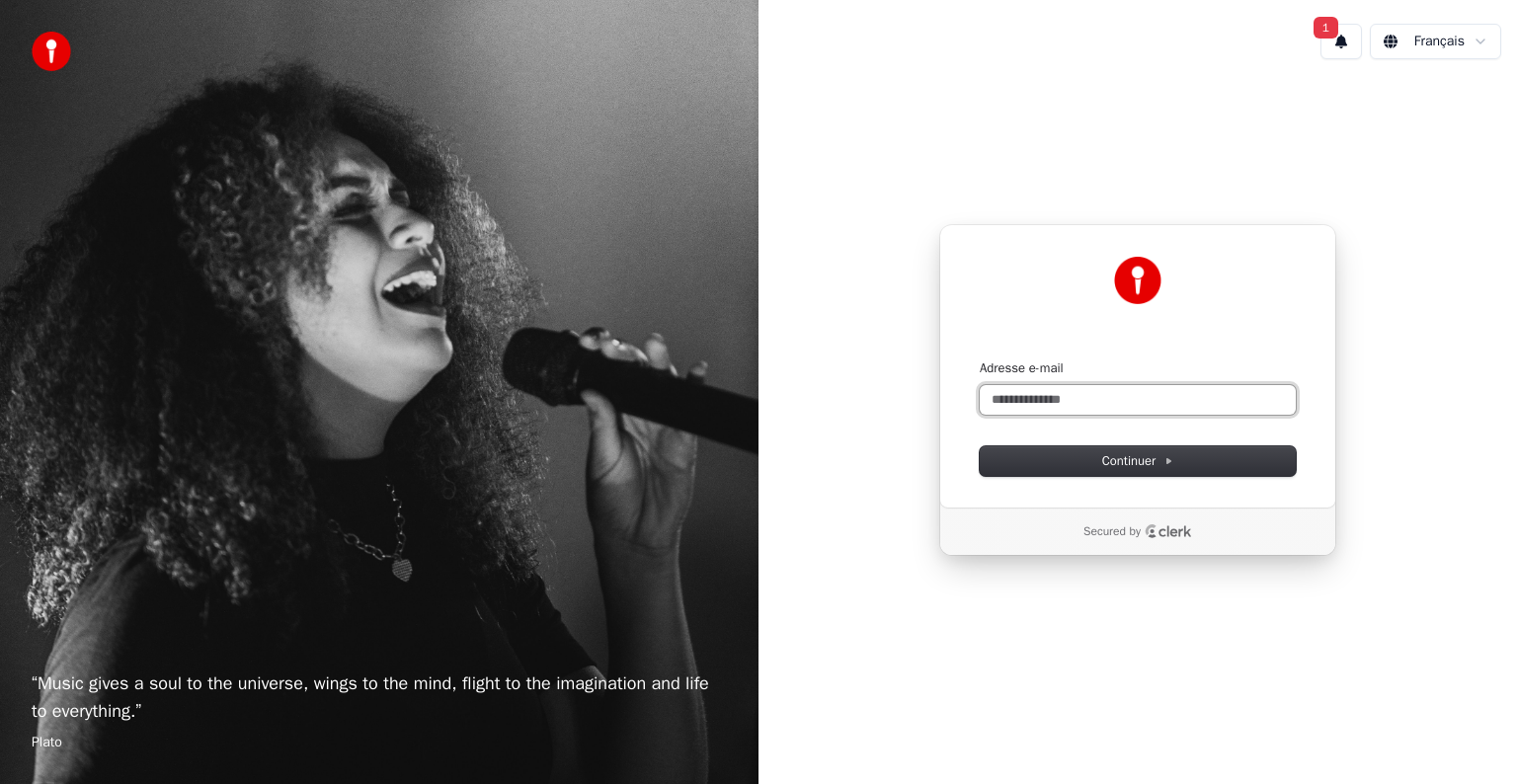 click on "Adresse e-mail" at bounding box center (1138, 400) 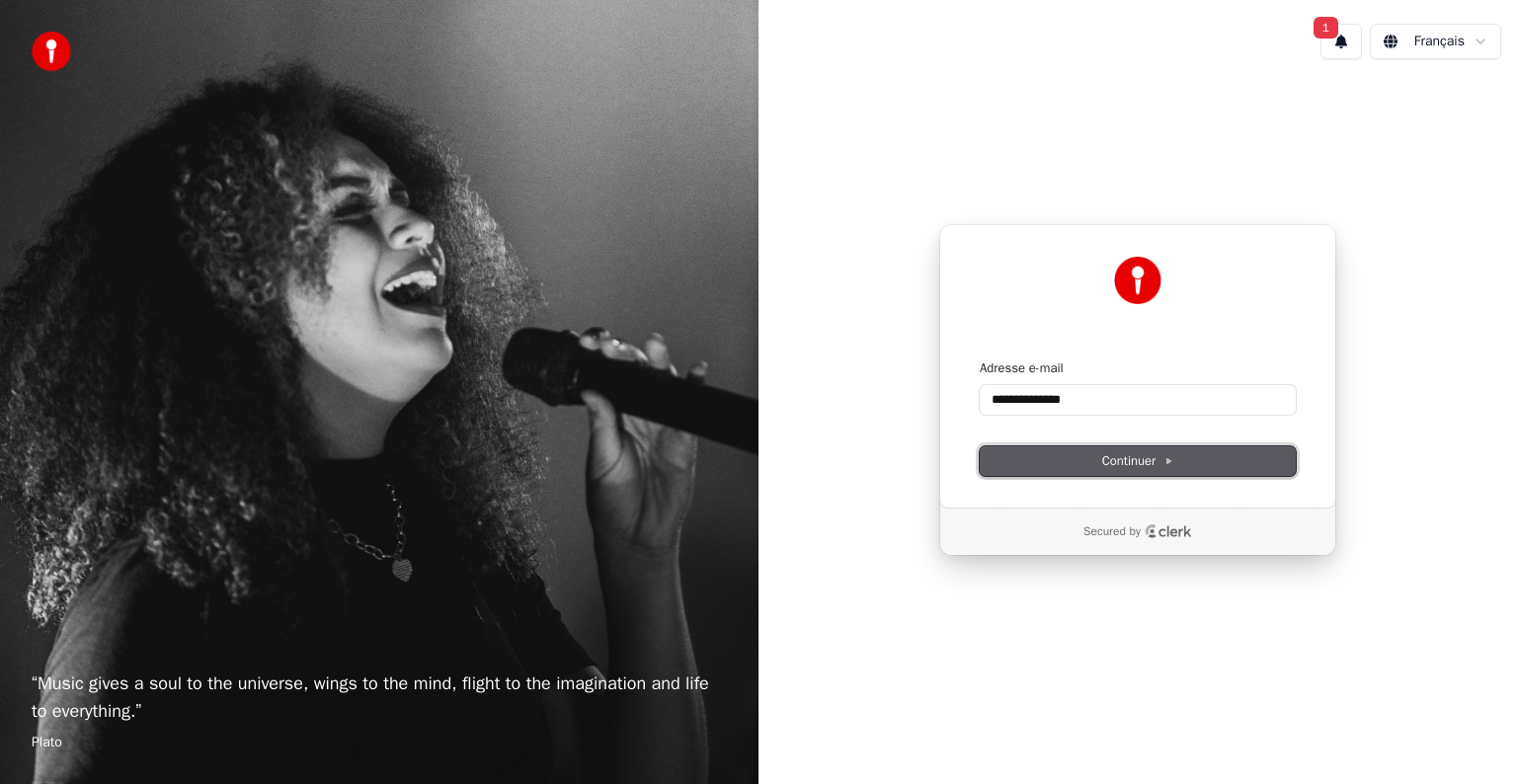 click on "Continuer" at bounding box center (1138, 461) 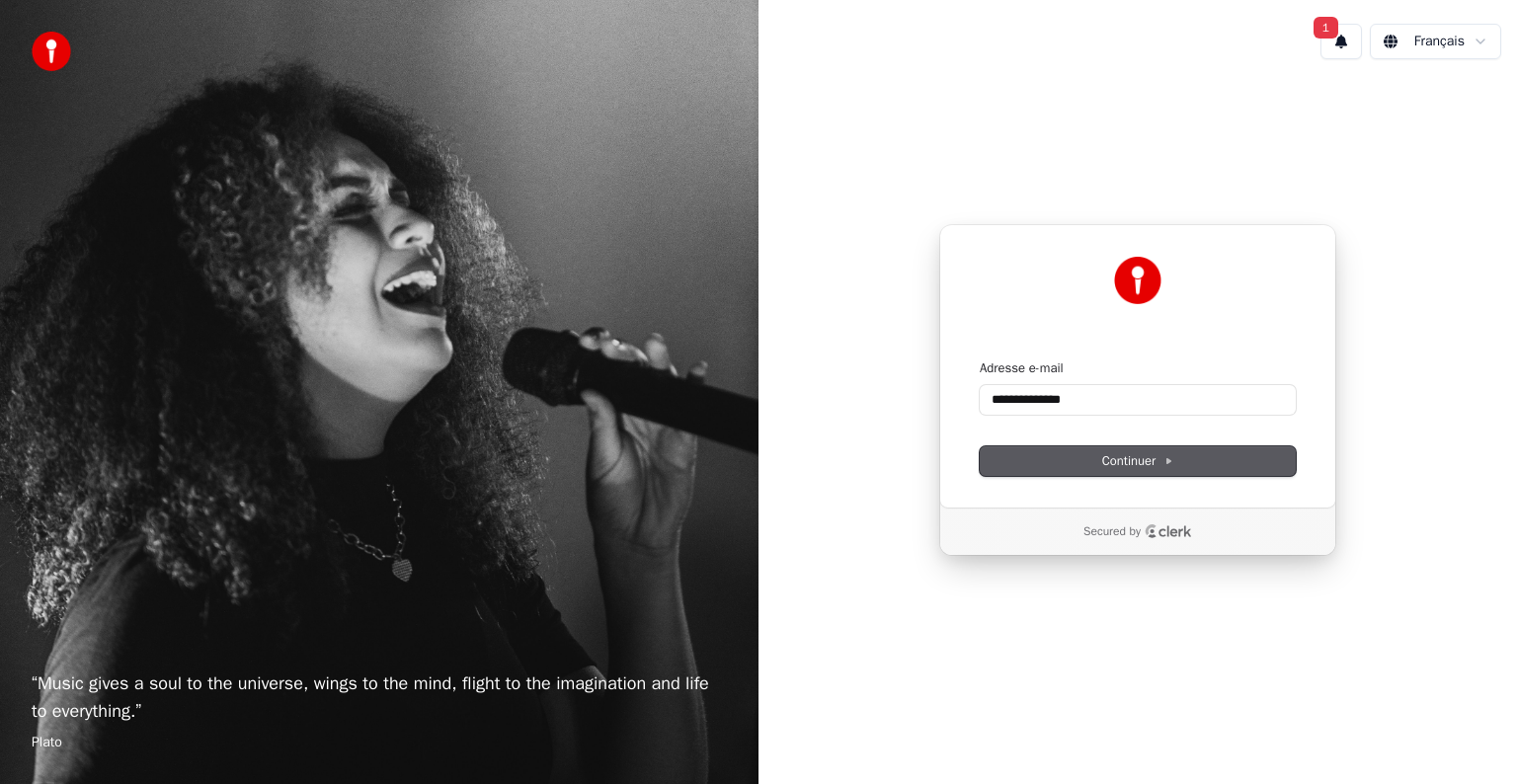 type on "**********" 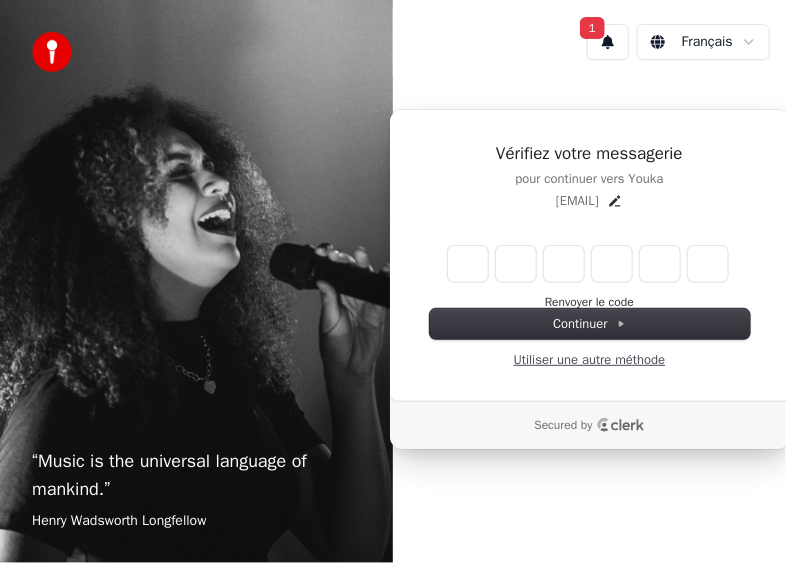 click on "Utiliser une autre méthode" at bounding box center (590, 360) 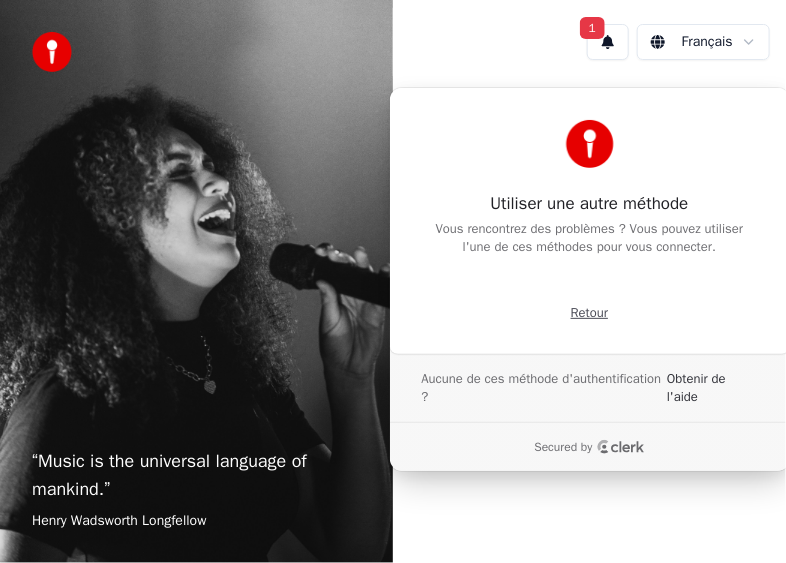 click on "Retour" at bounding box center [589, 313] 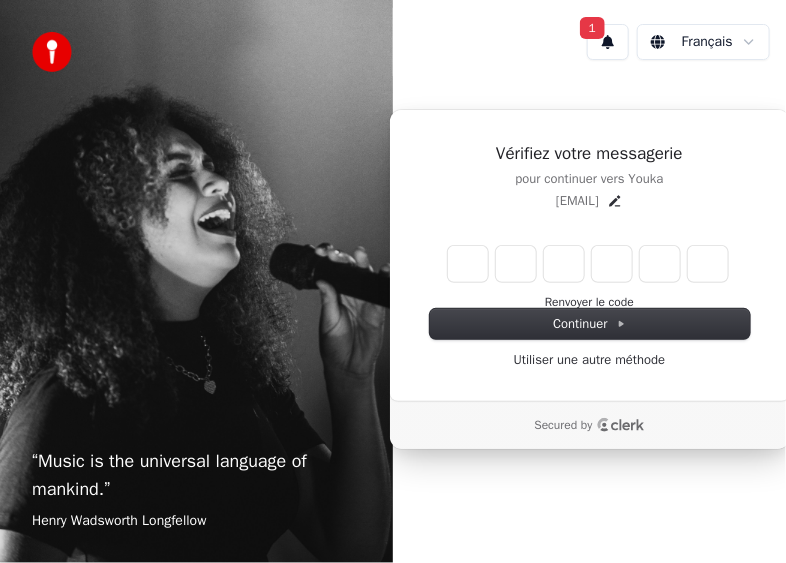 click on "Vérifiez votre messagerie pour continuer vers Youka jfrpat@aol.com Enter the  6 -digit verification code Renvoyer le code Continuer Utiliser une autre méthode" at bounding box center [590, 256] 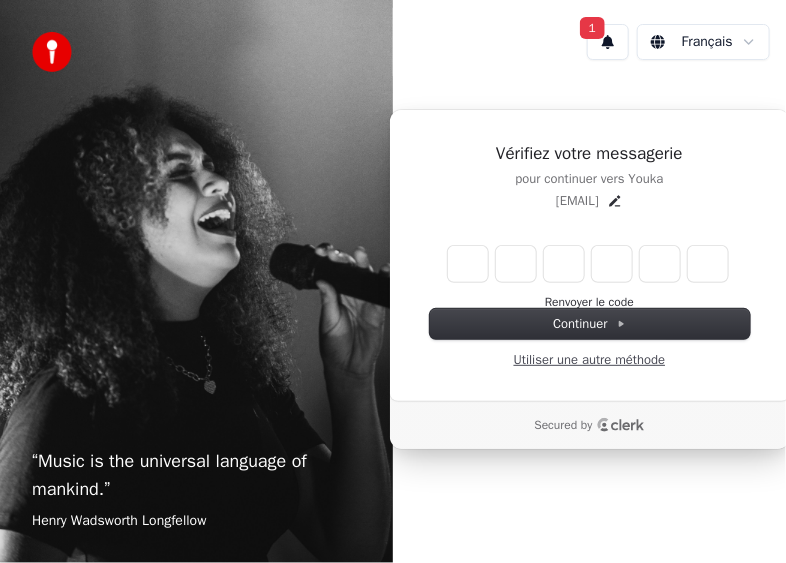 click on "Utiliser une autre méthode" at bounding box center [590, 360] 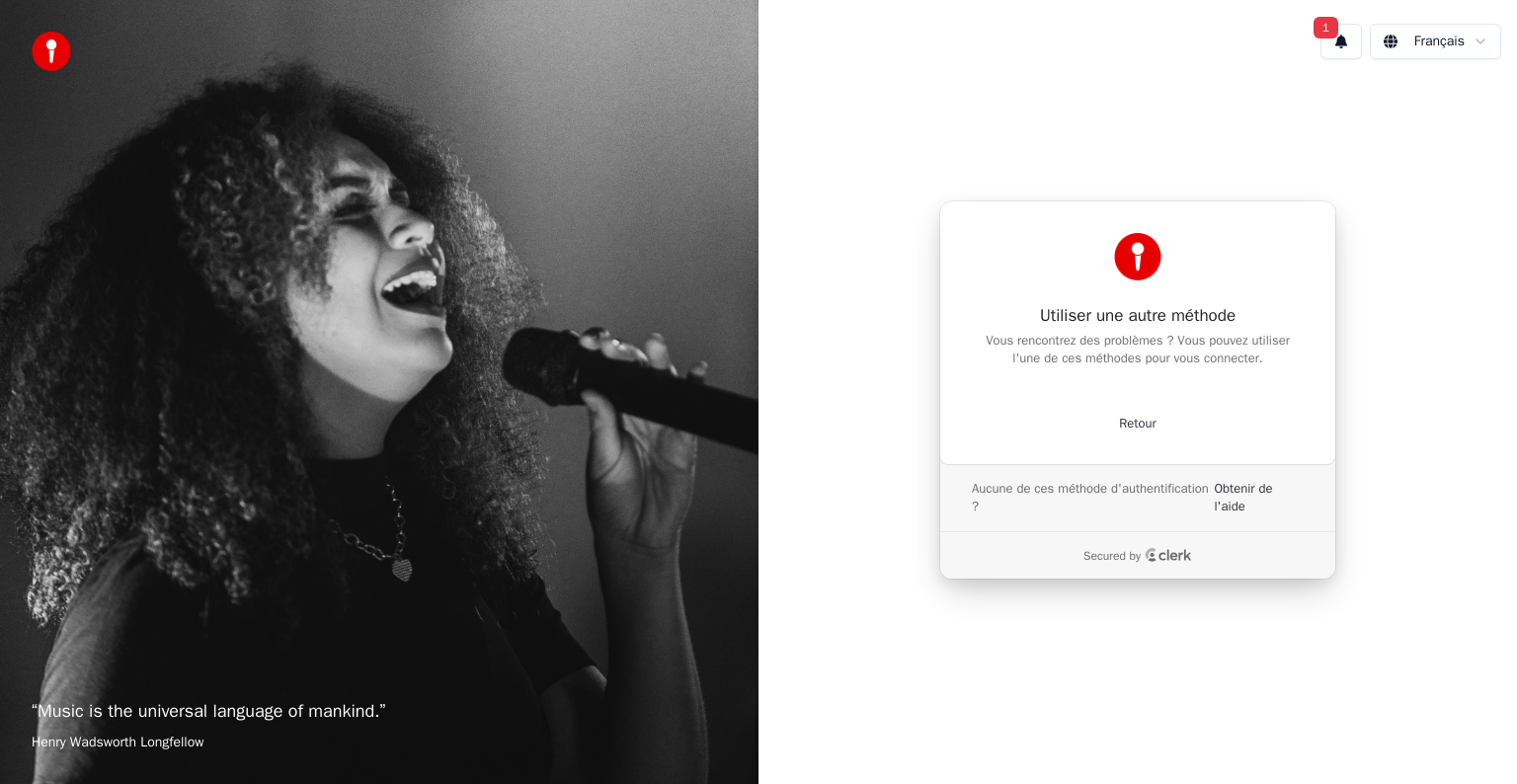 click at bounding box center [1138, 257] 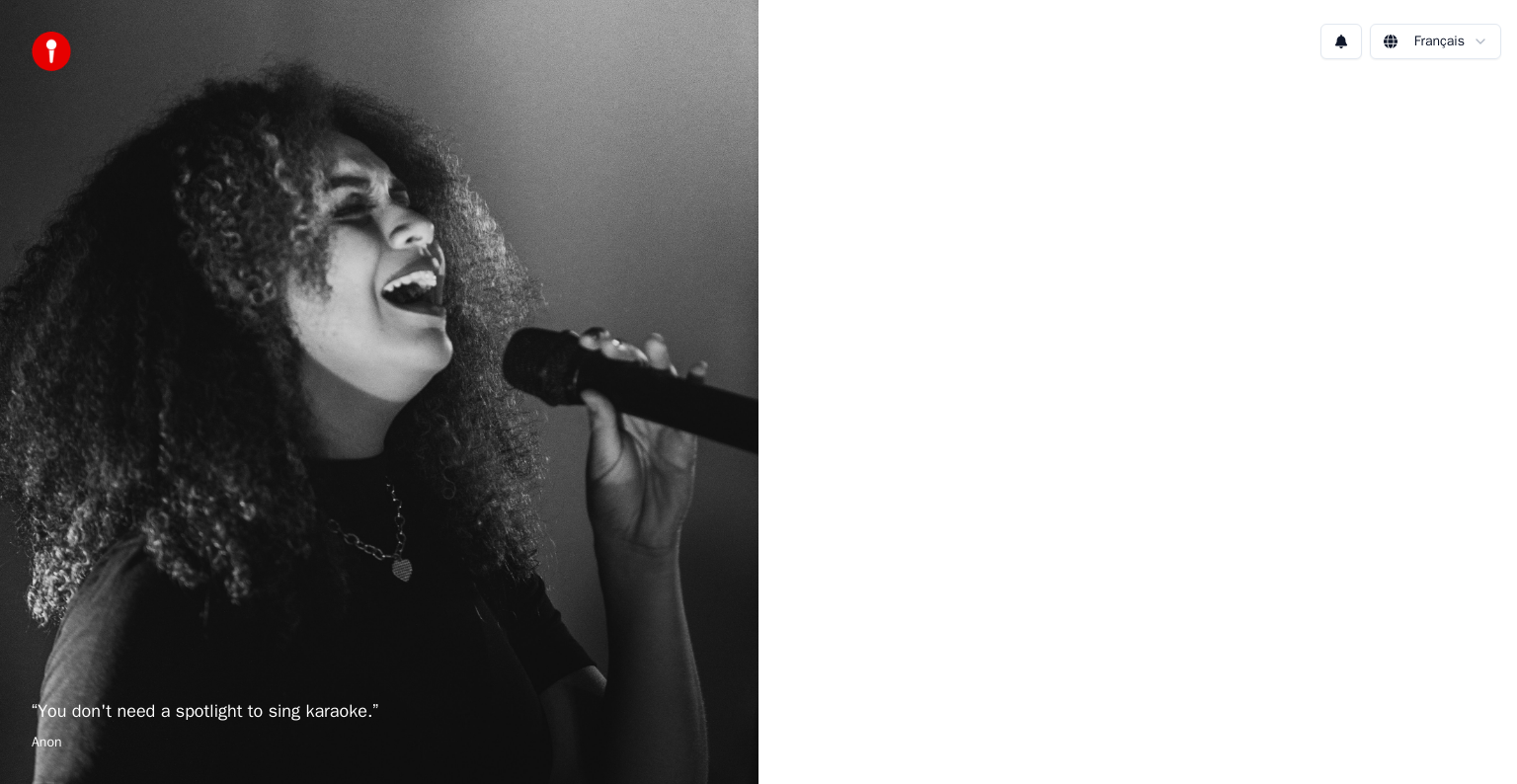 scroll, scrollTop: 0, scrollLeft: 0, axis: both 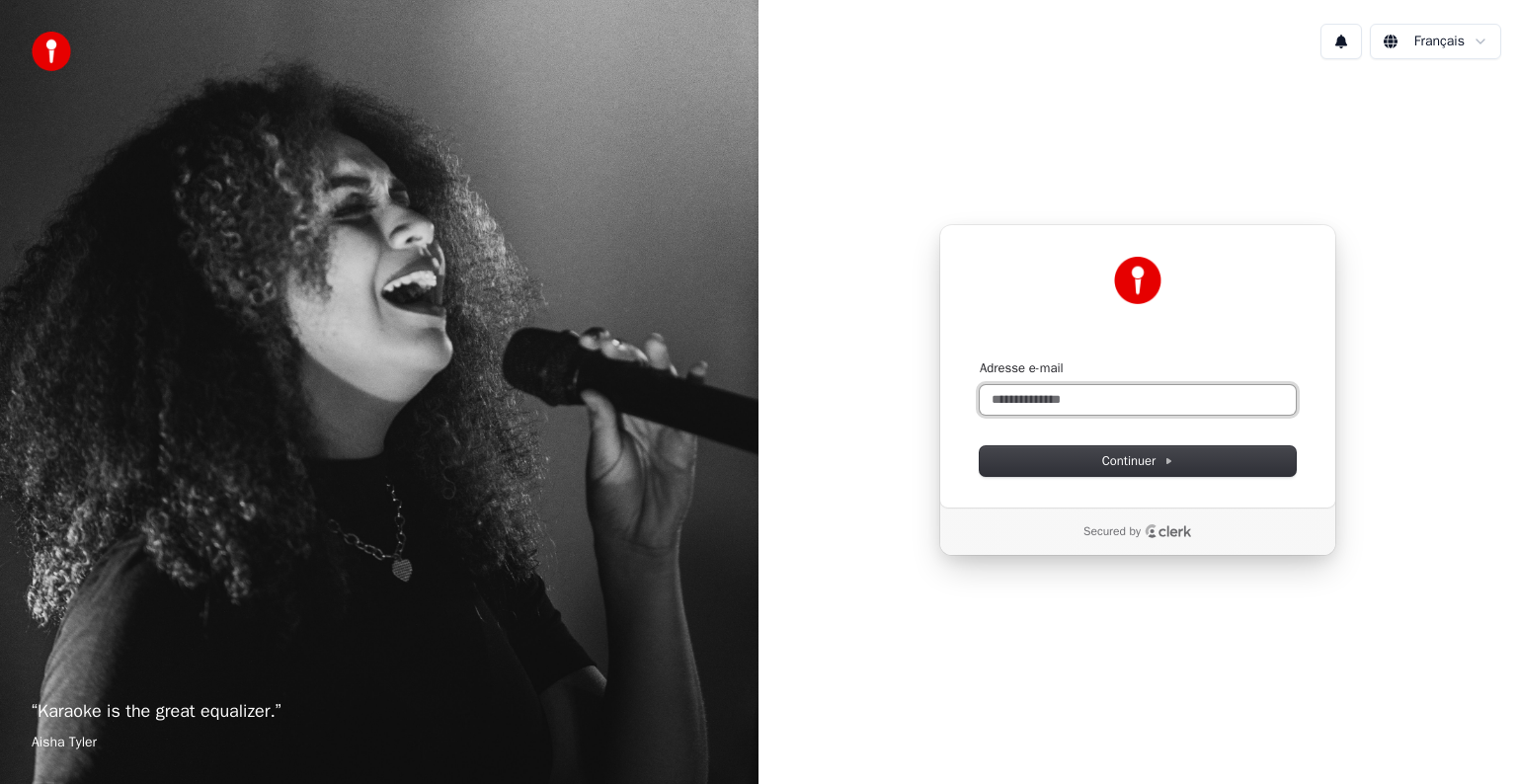 click on "Adresse e-mail" at bounding box center [1138, 400] 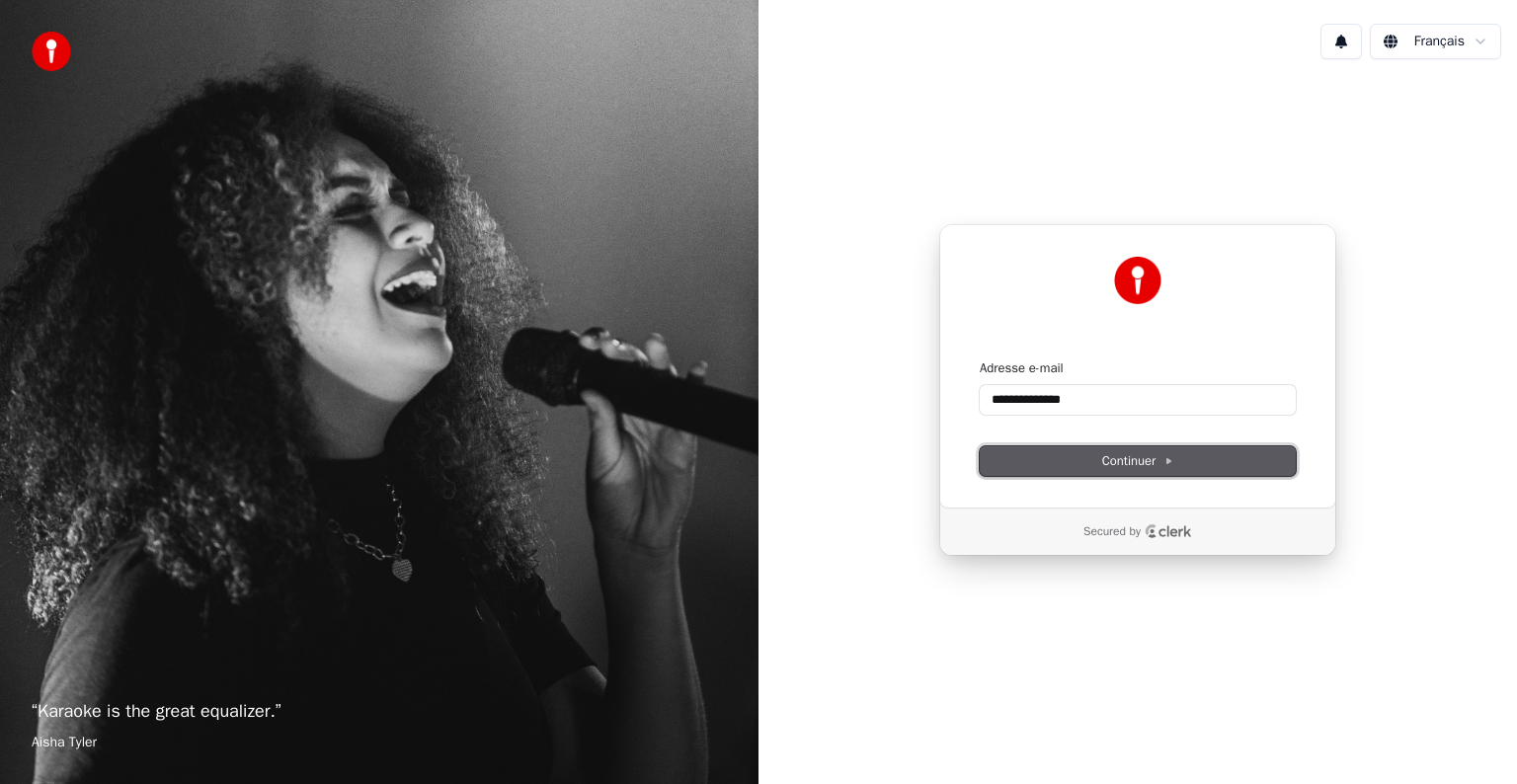 click on "Continuer" at bounding box center (1138, 461) 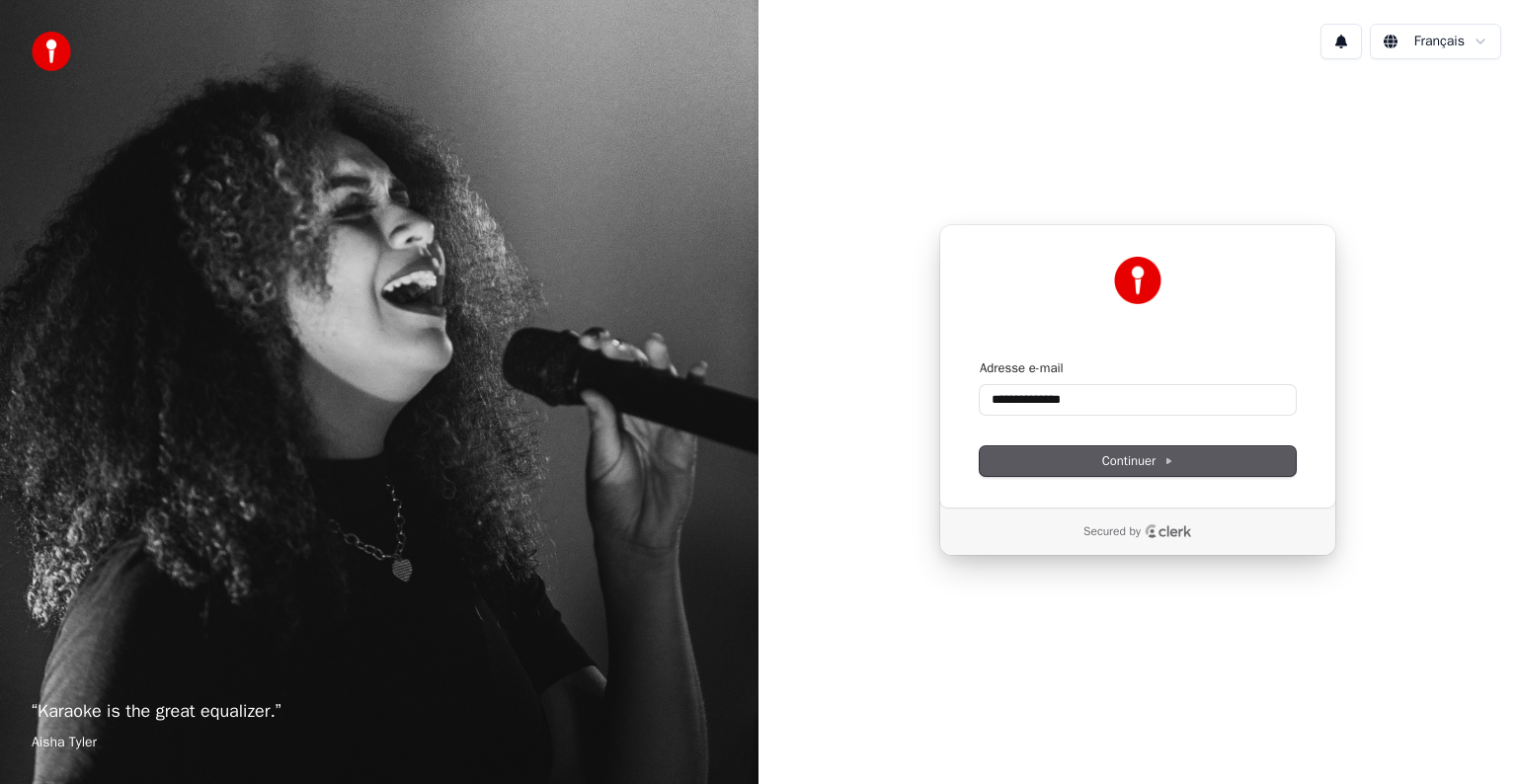 type on "**********" 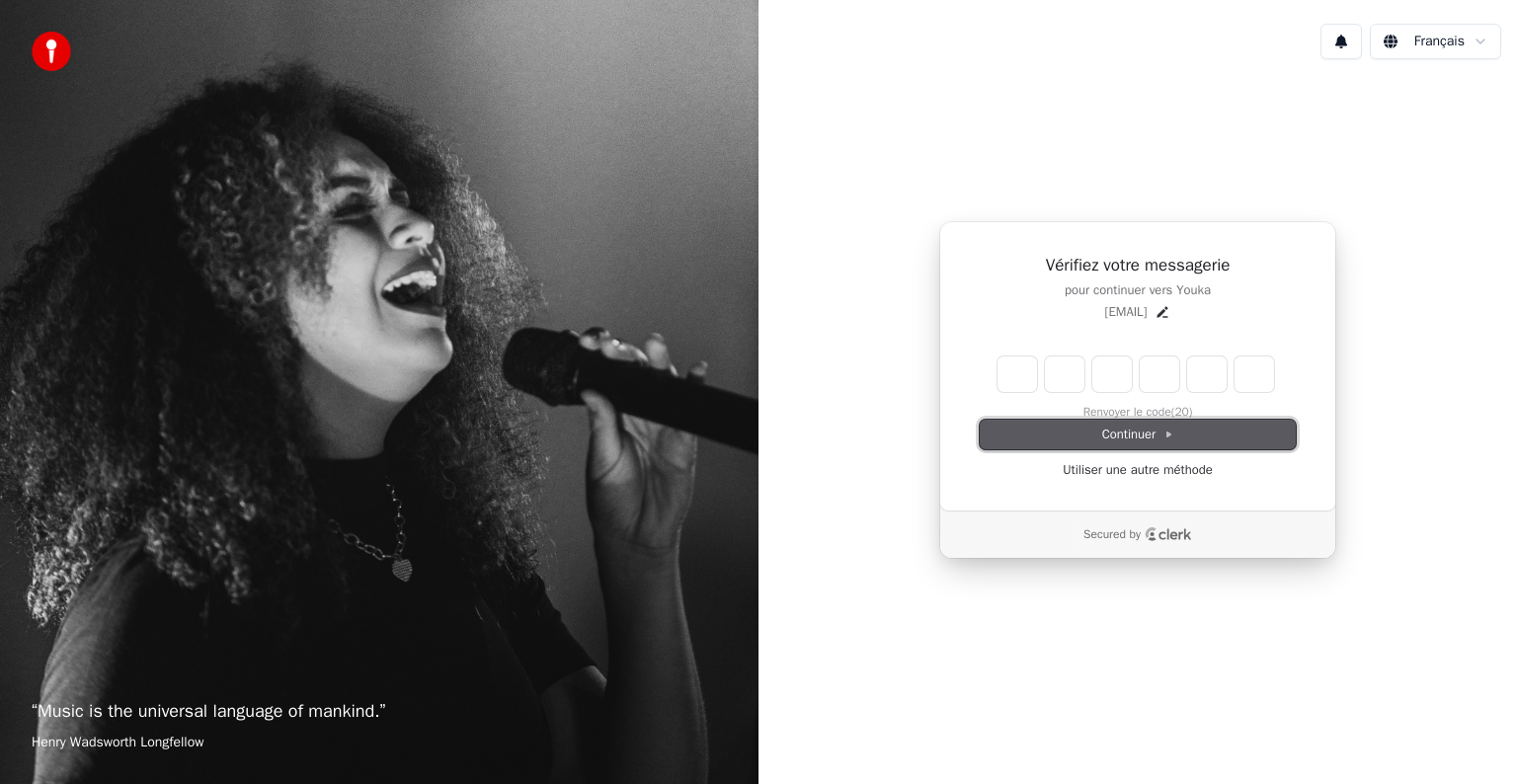click on "Continuer" at bounding box center [1138, 434] 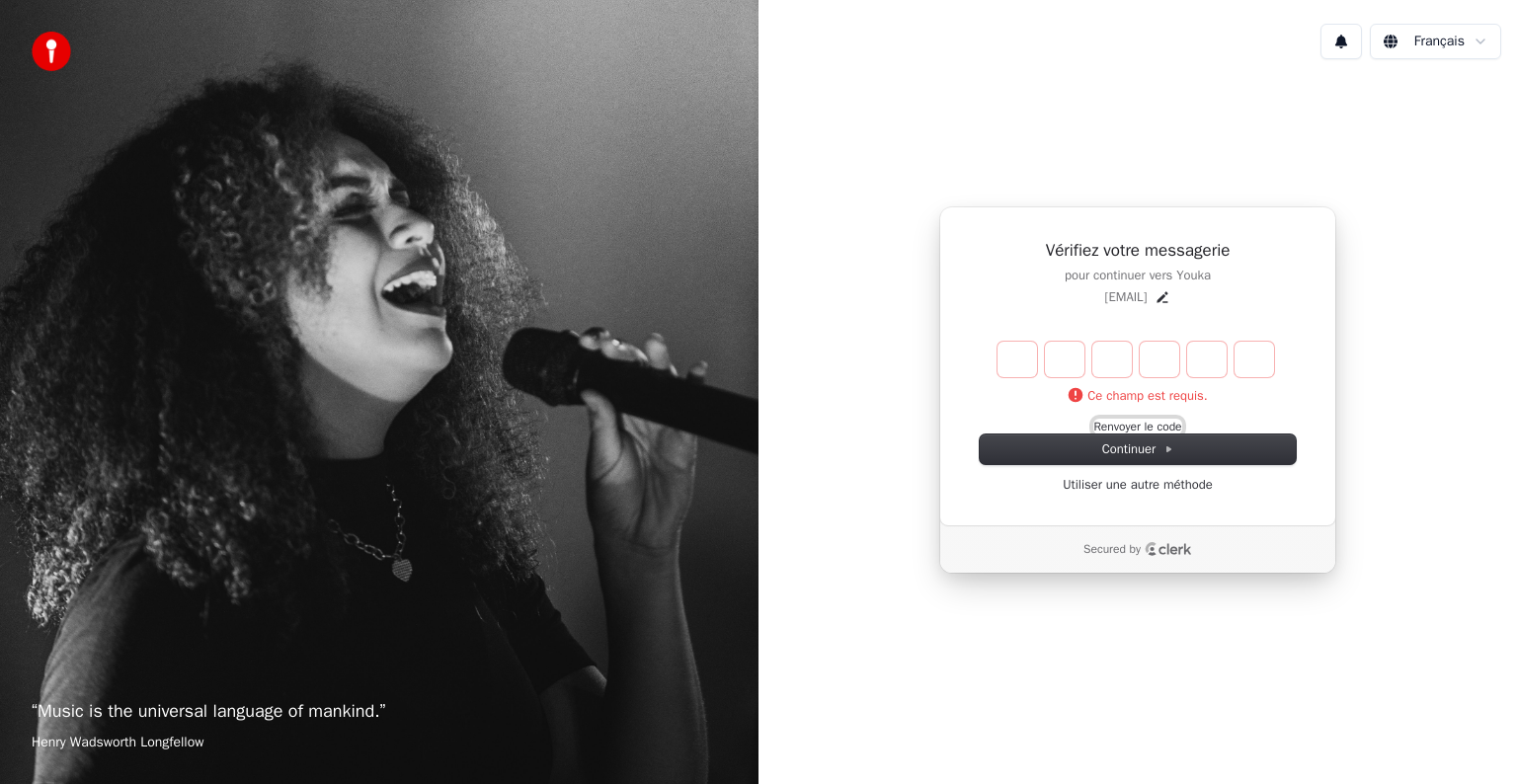 click on "Renvoyer le code" at bounding box center [1137, 427] 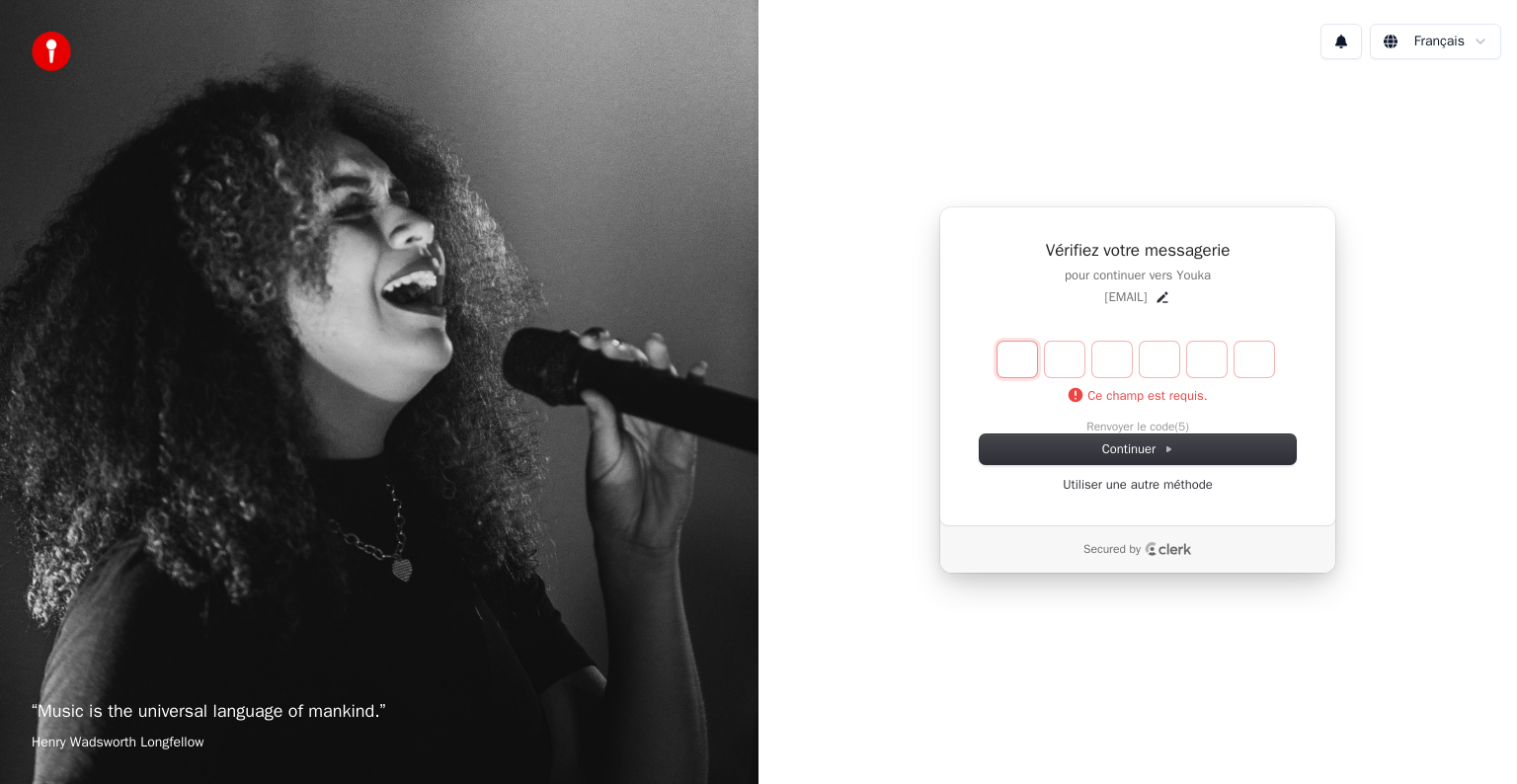 click at bounding box center (1017, 359) 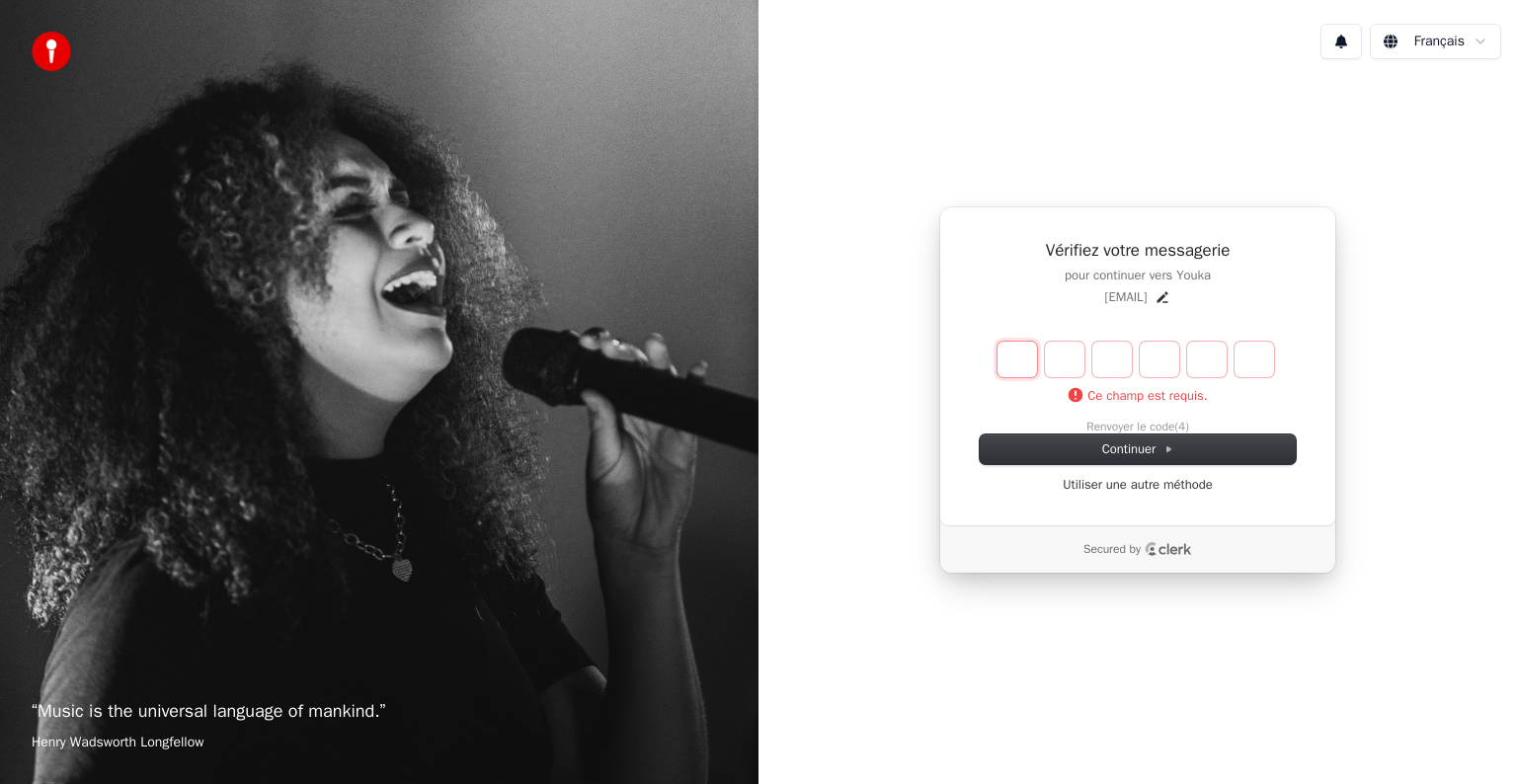type on "*" 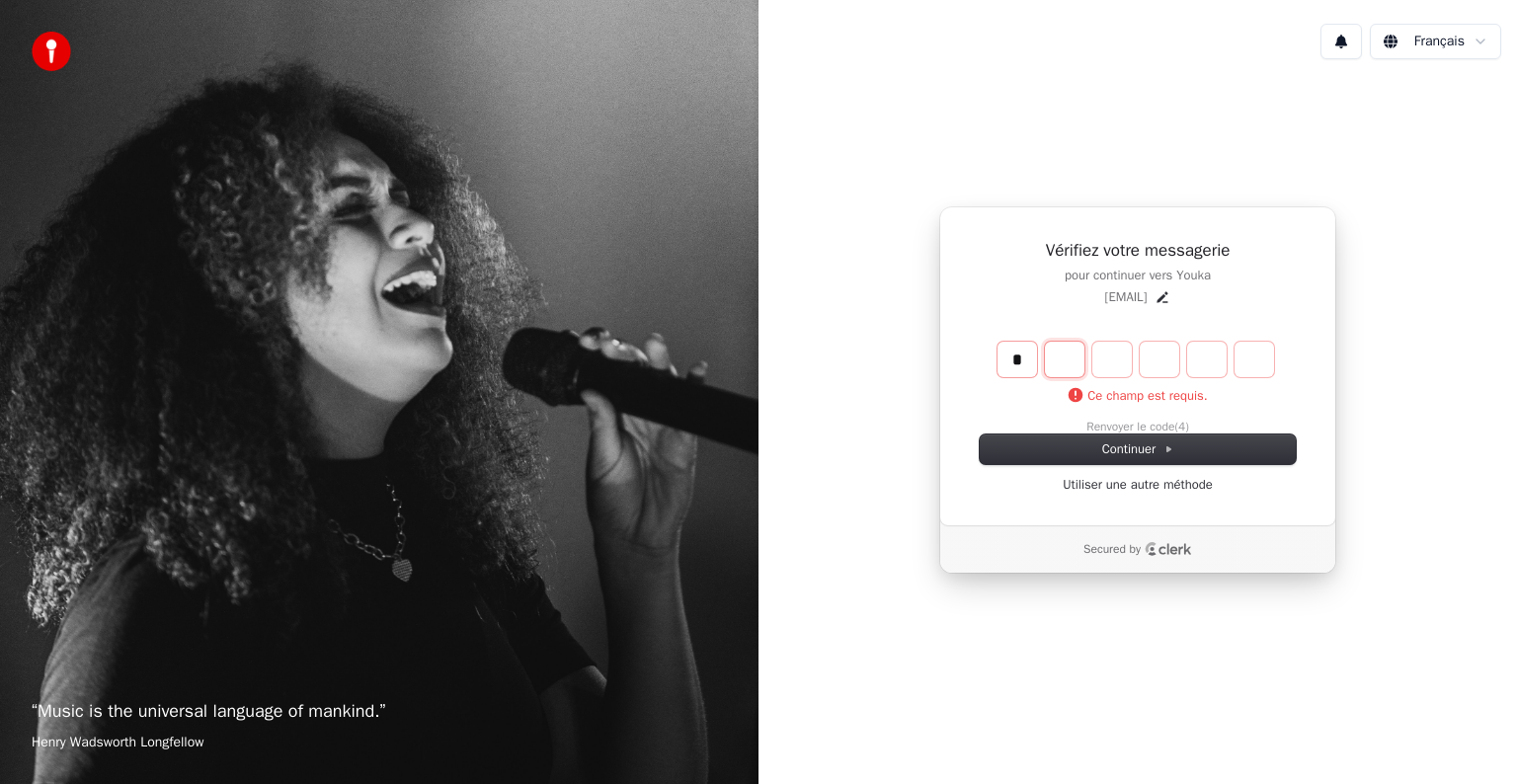 type on "*" 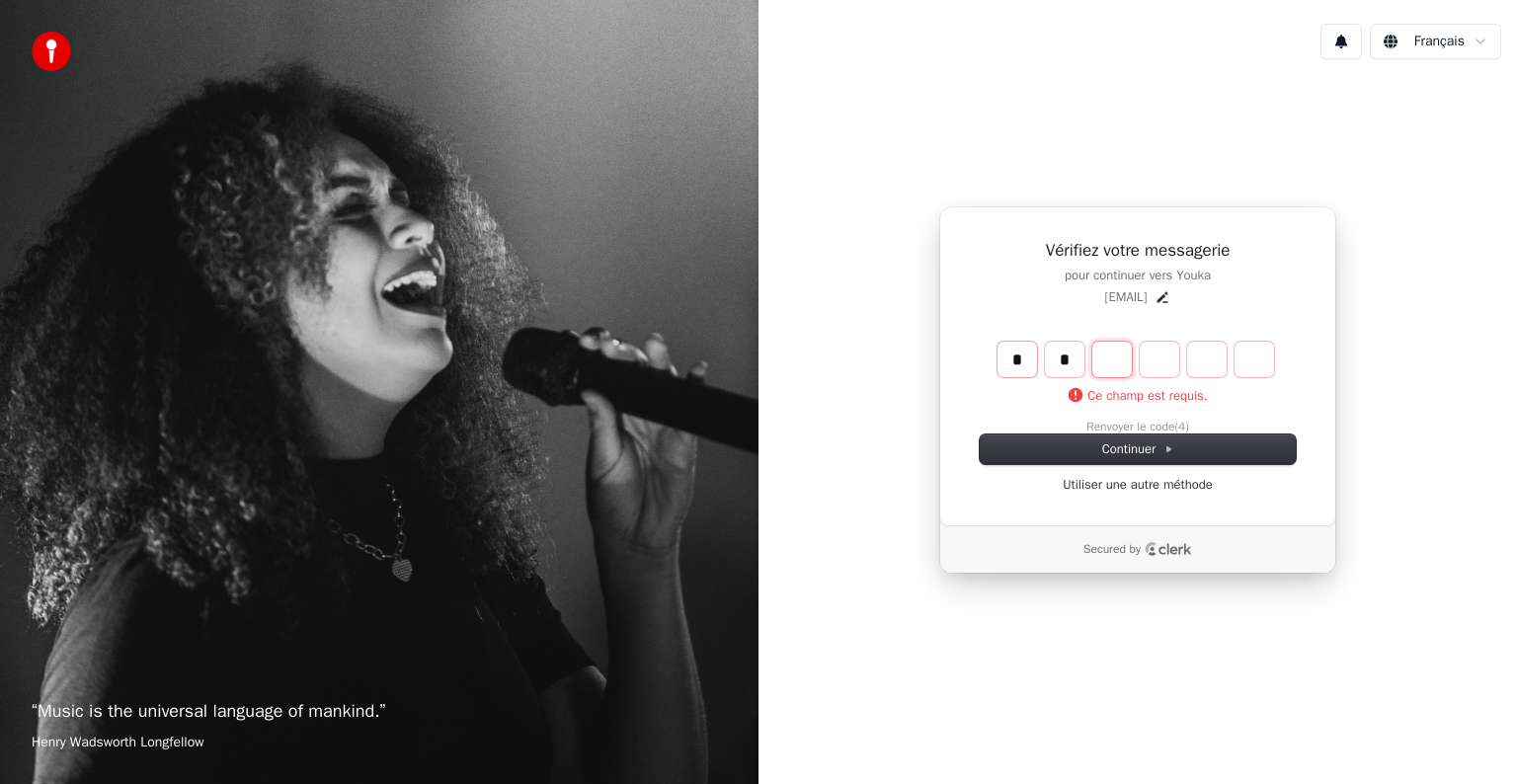 type on "**" 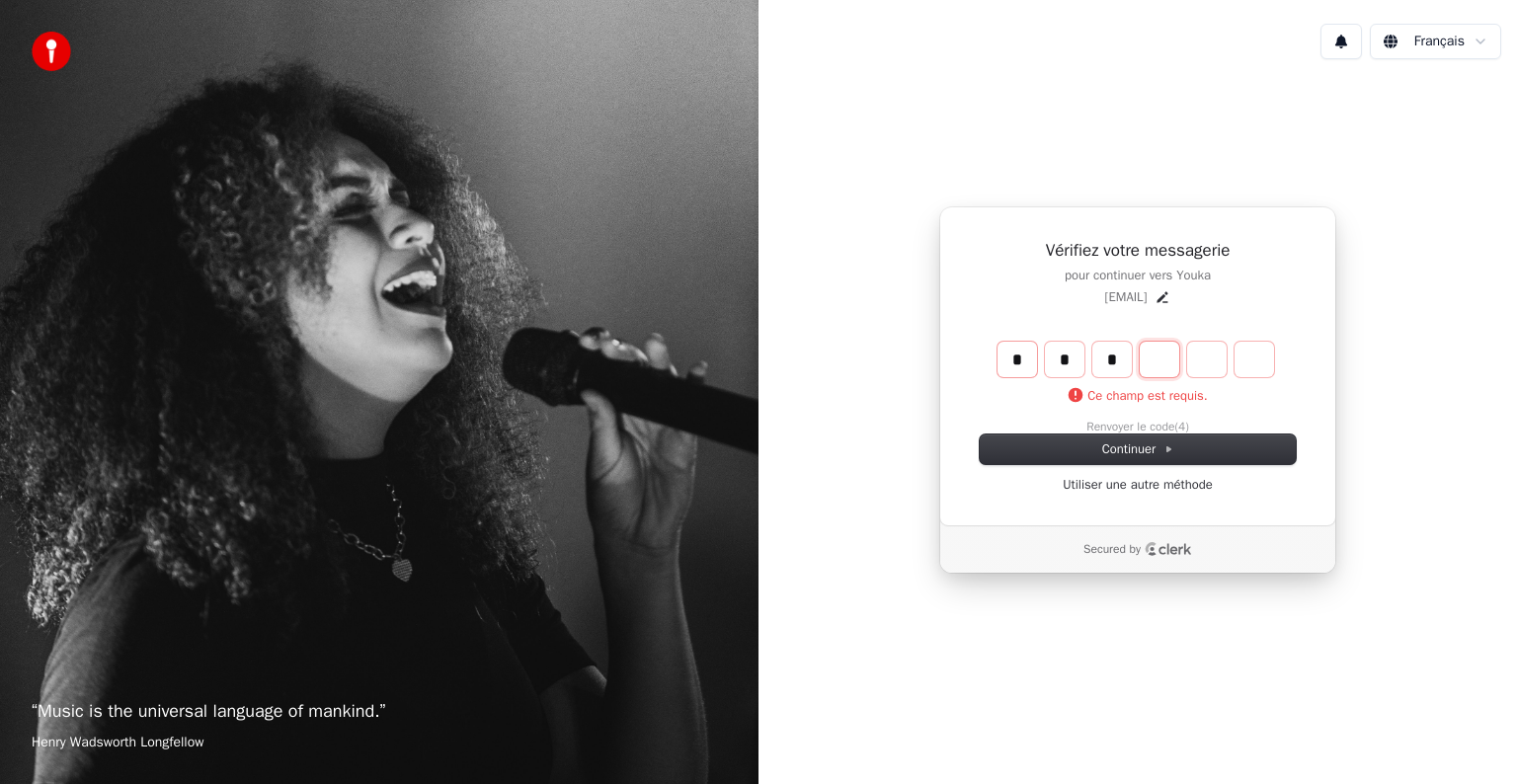type on "***" 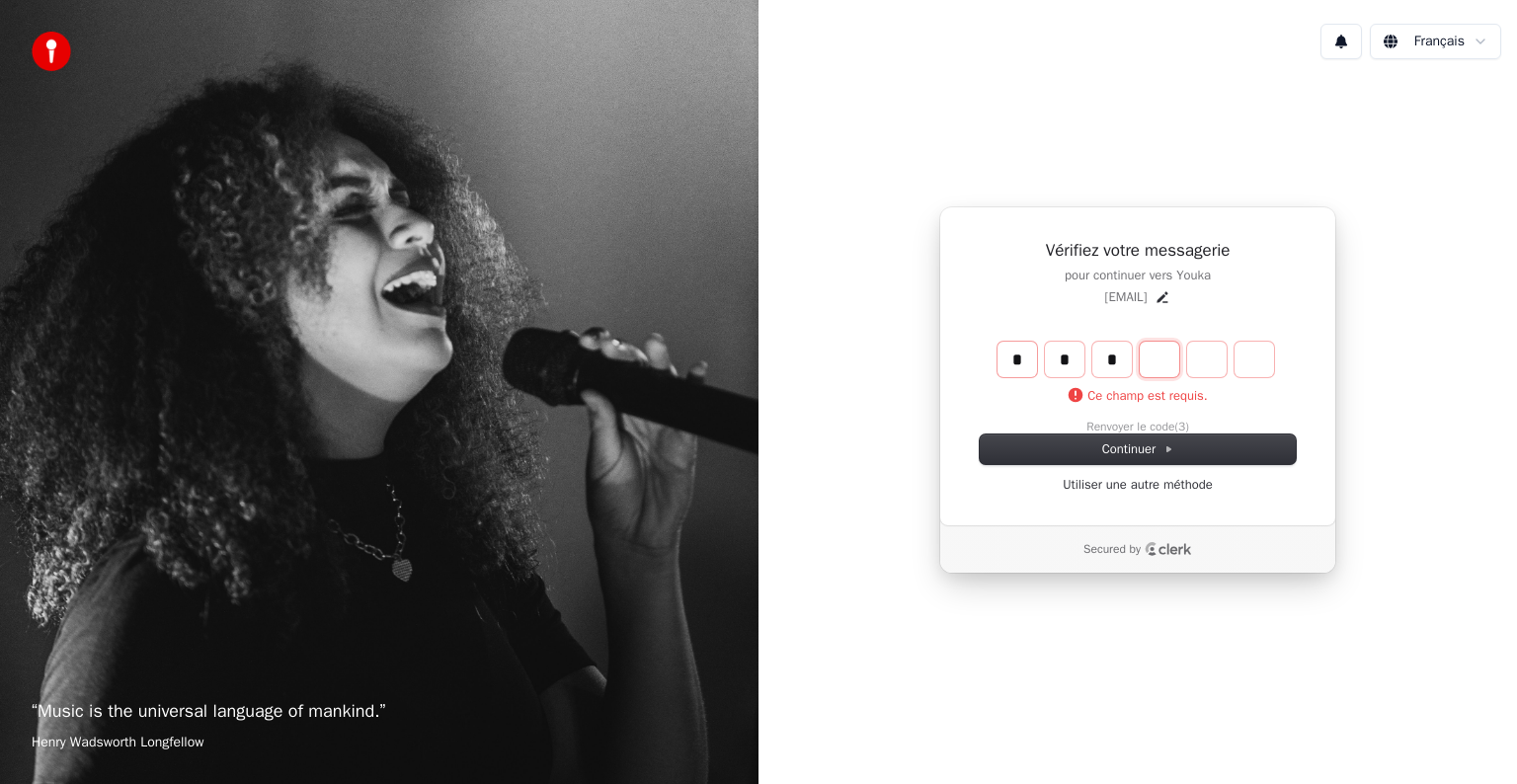 type on "*" 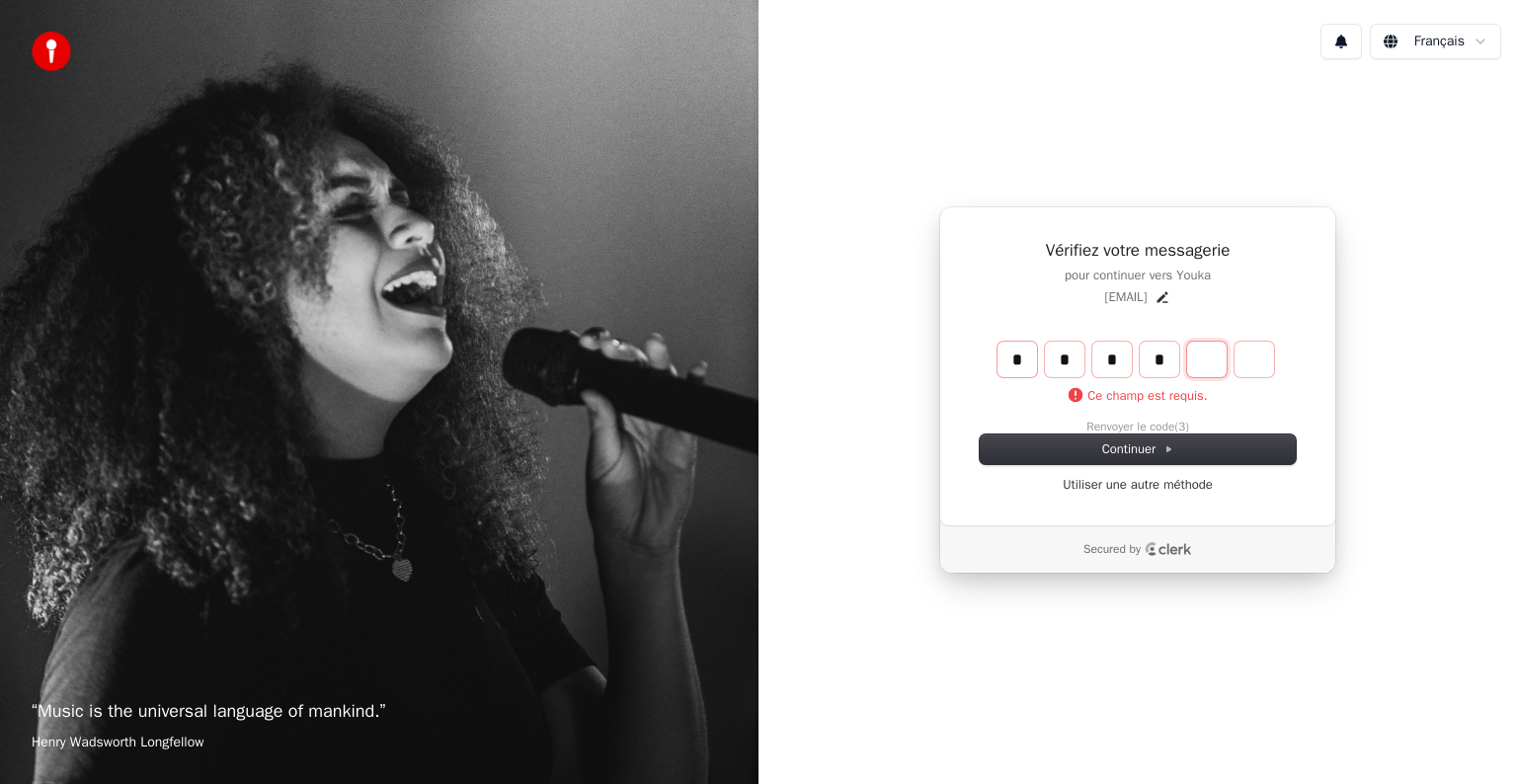 type on "****" 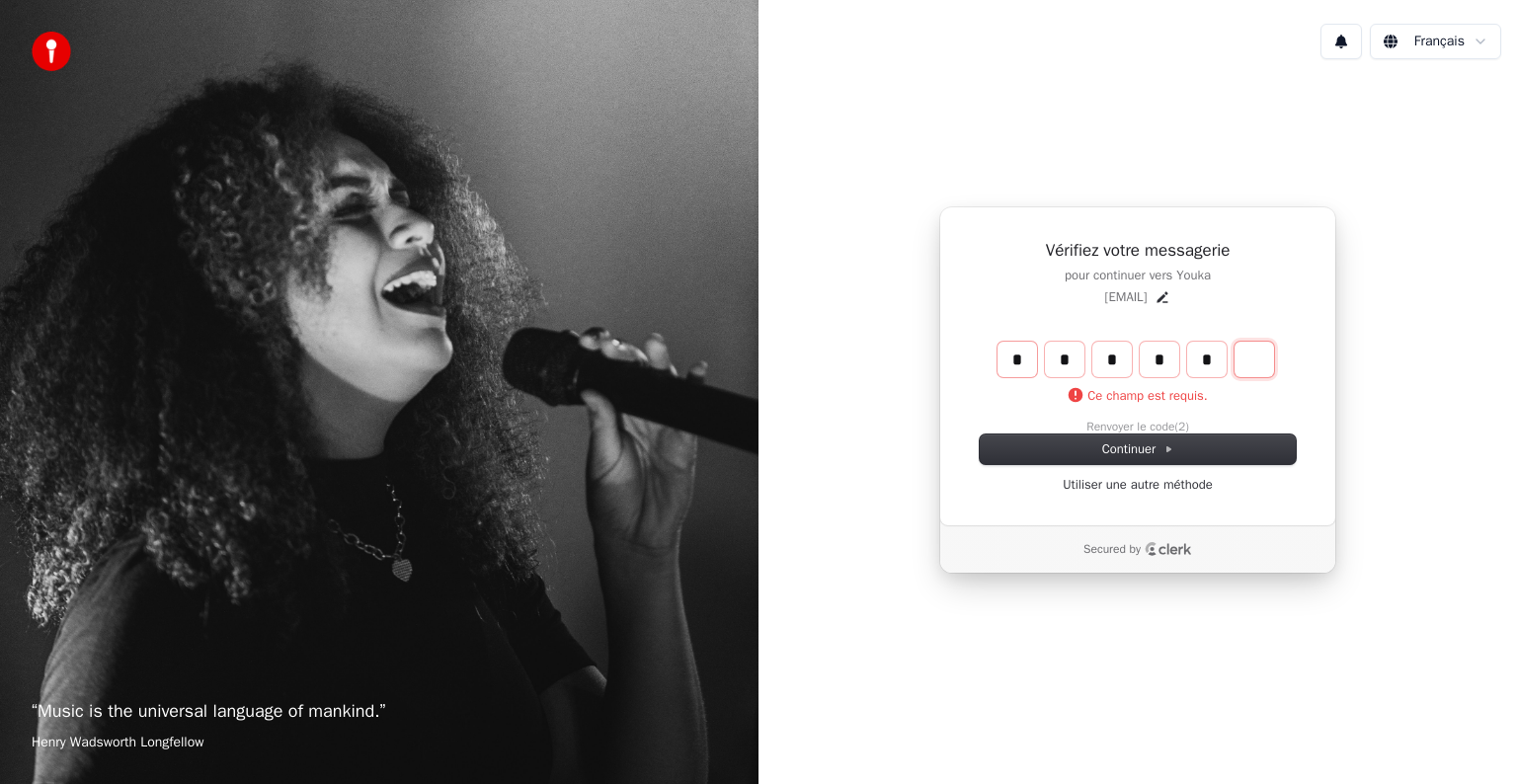 type on "******" 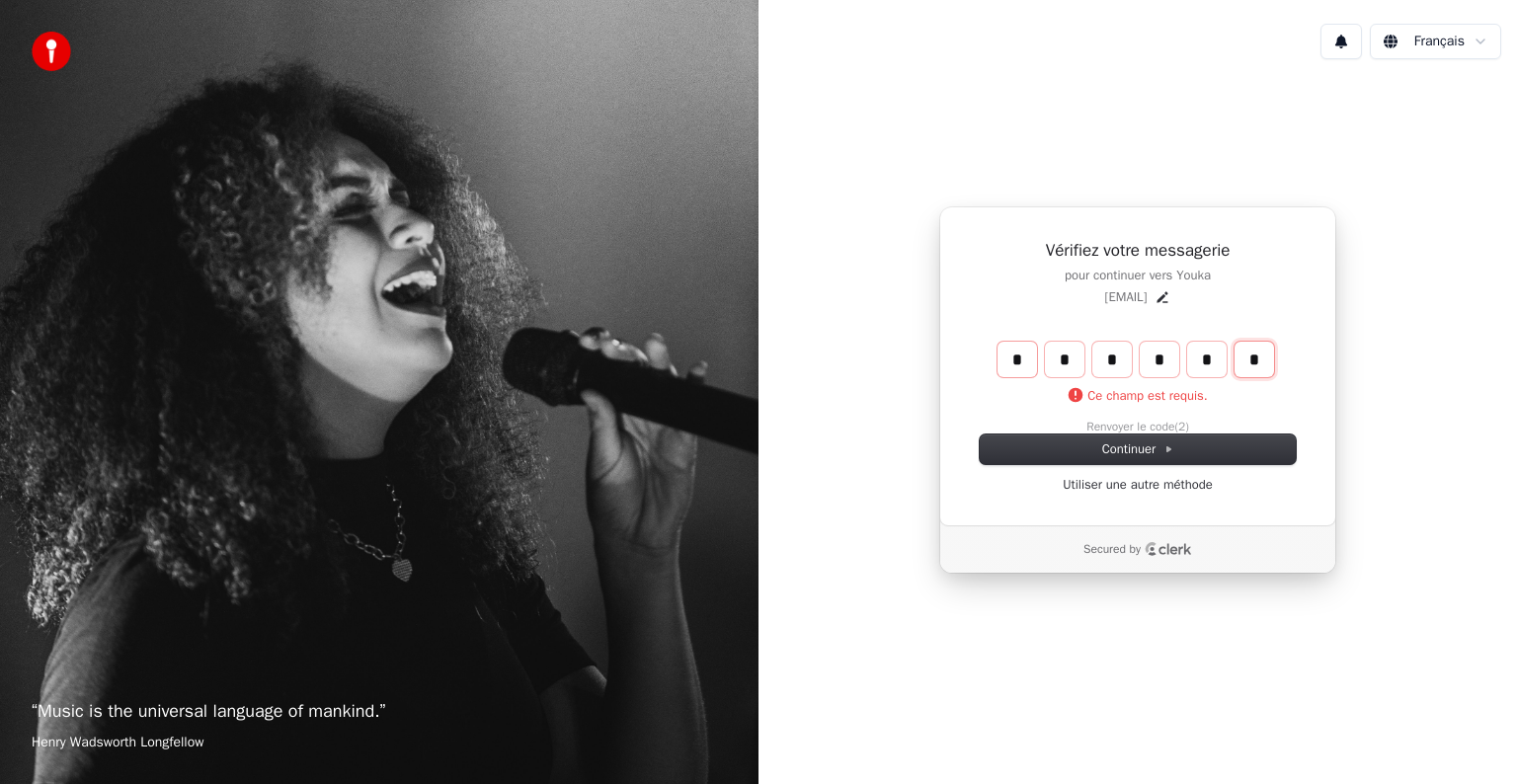 type on "*" 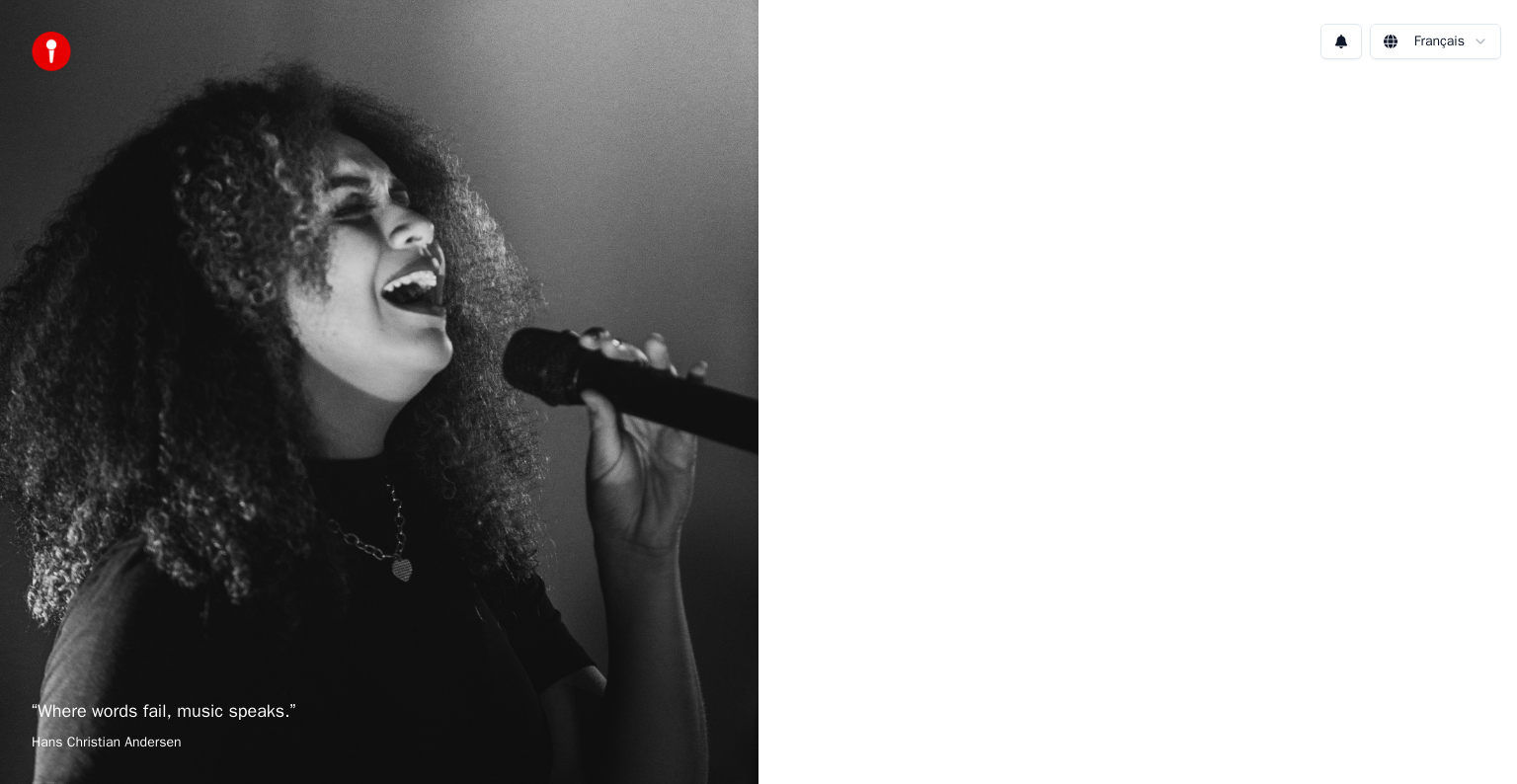 scroll, scrollTop: 0, scrollLeft: 0, axis: both 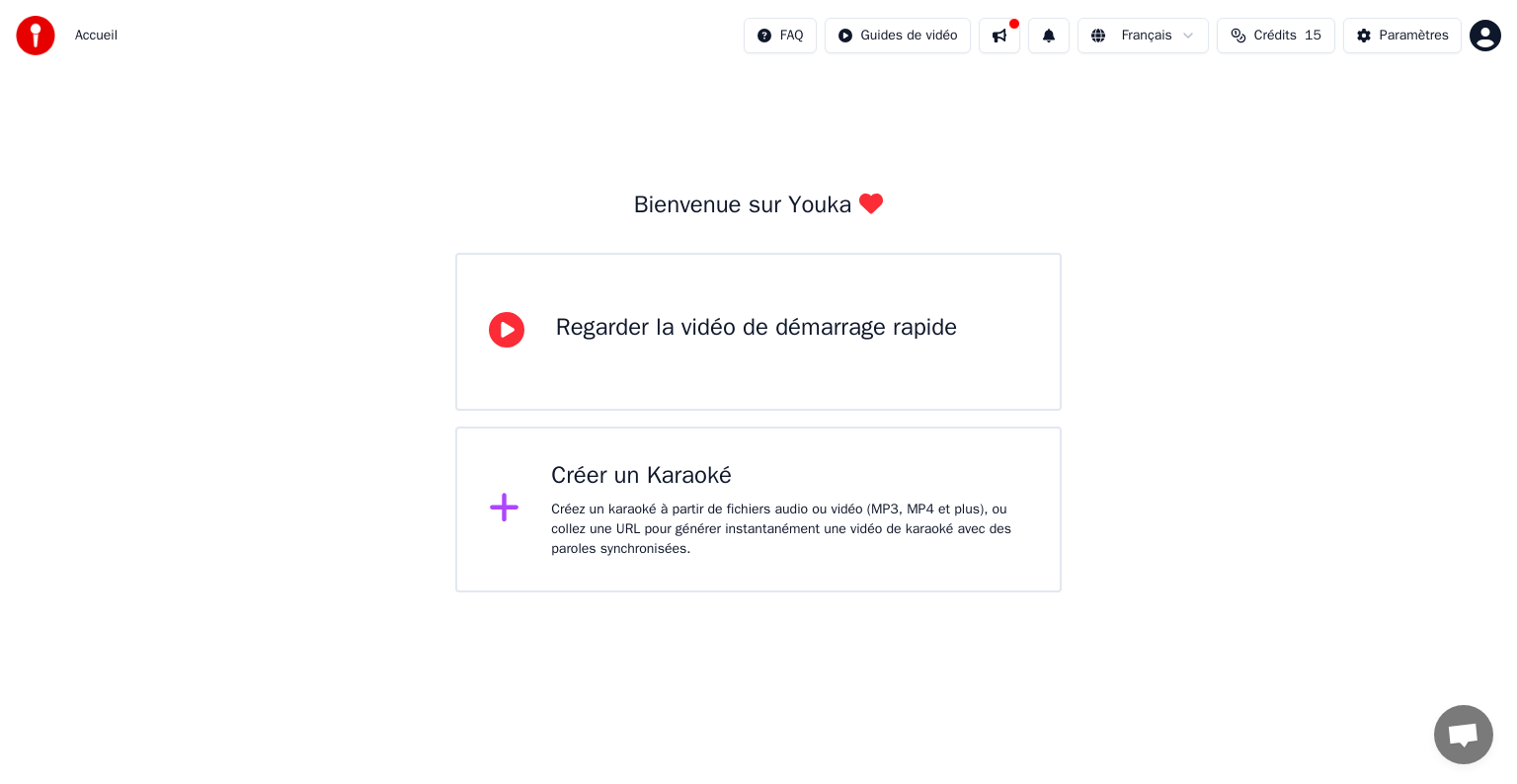 click on "Créer un Karaoké Créez un karaoké à partir de fichiers audio ou vidéo (MP3, MP4 et plus), ou collez une URL pour générer instantanément une vidéo de karaoké avec des paroles synchronisées." at bounding box center (789, 510) 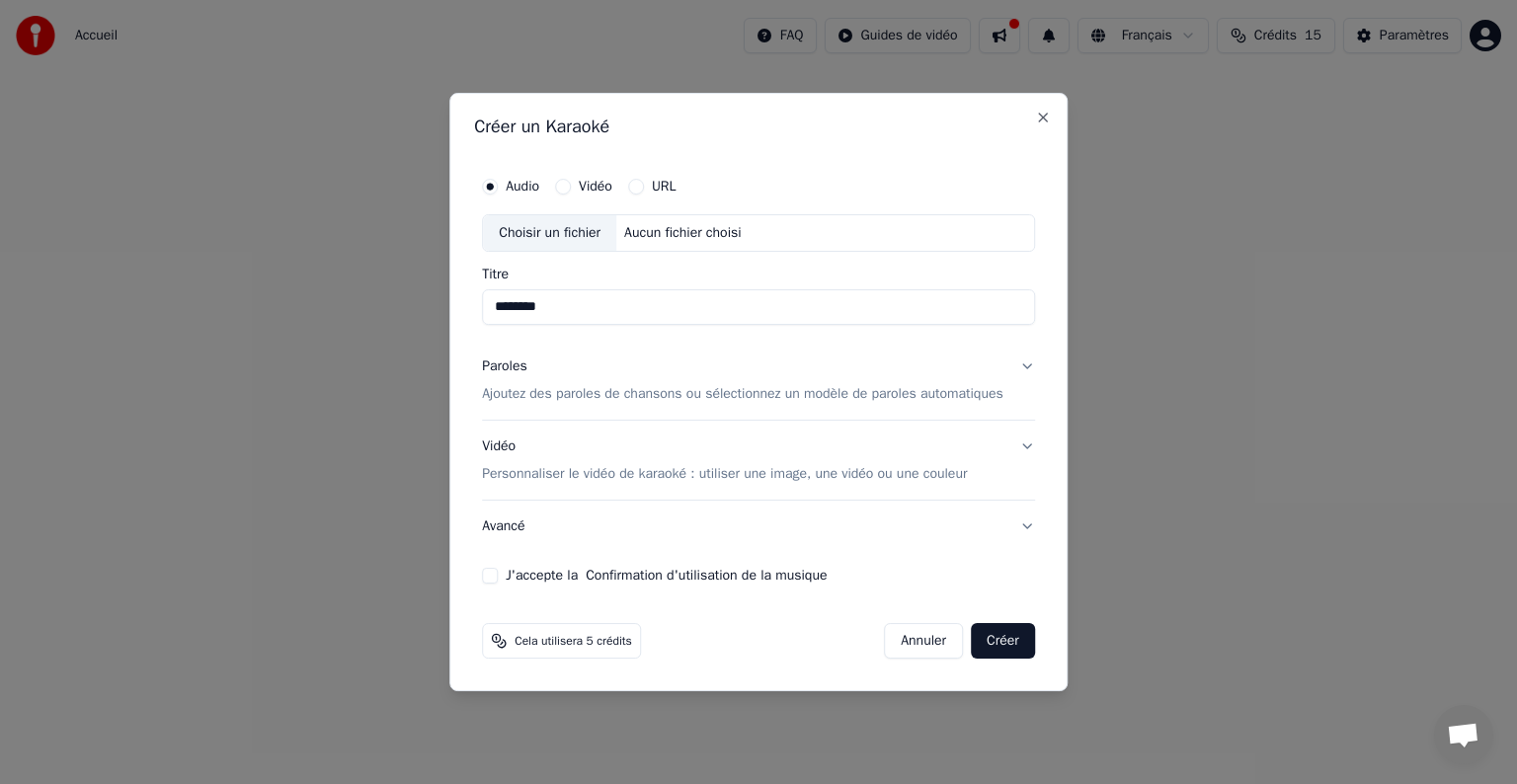 type on "********" 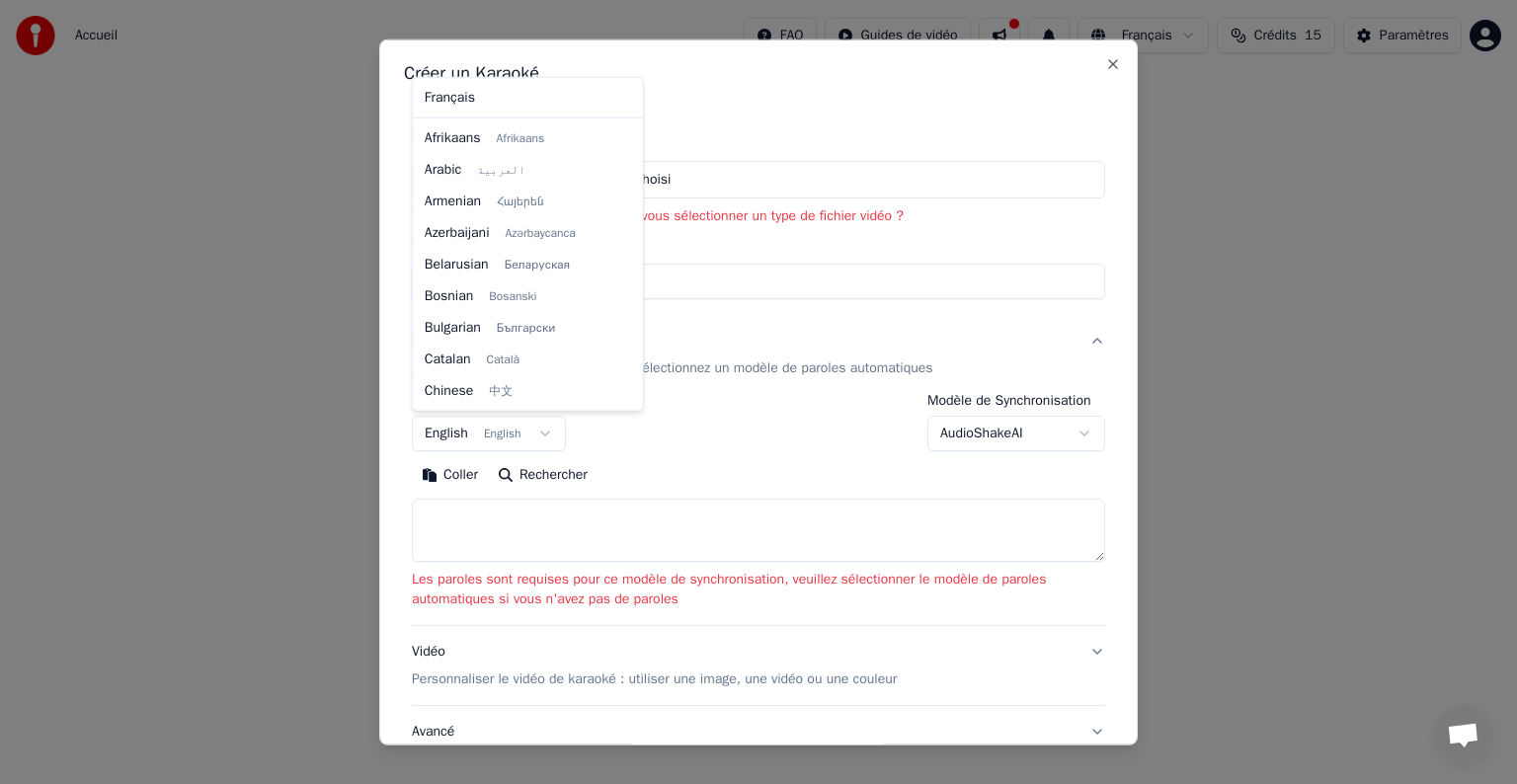 click on "**********" at bounding box center (758, 296) 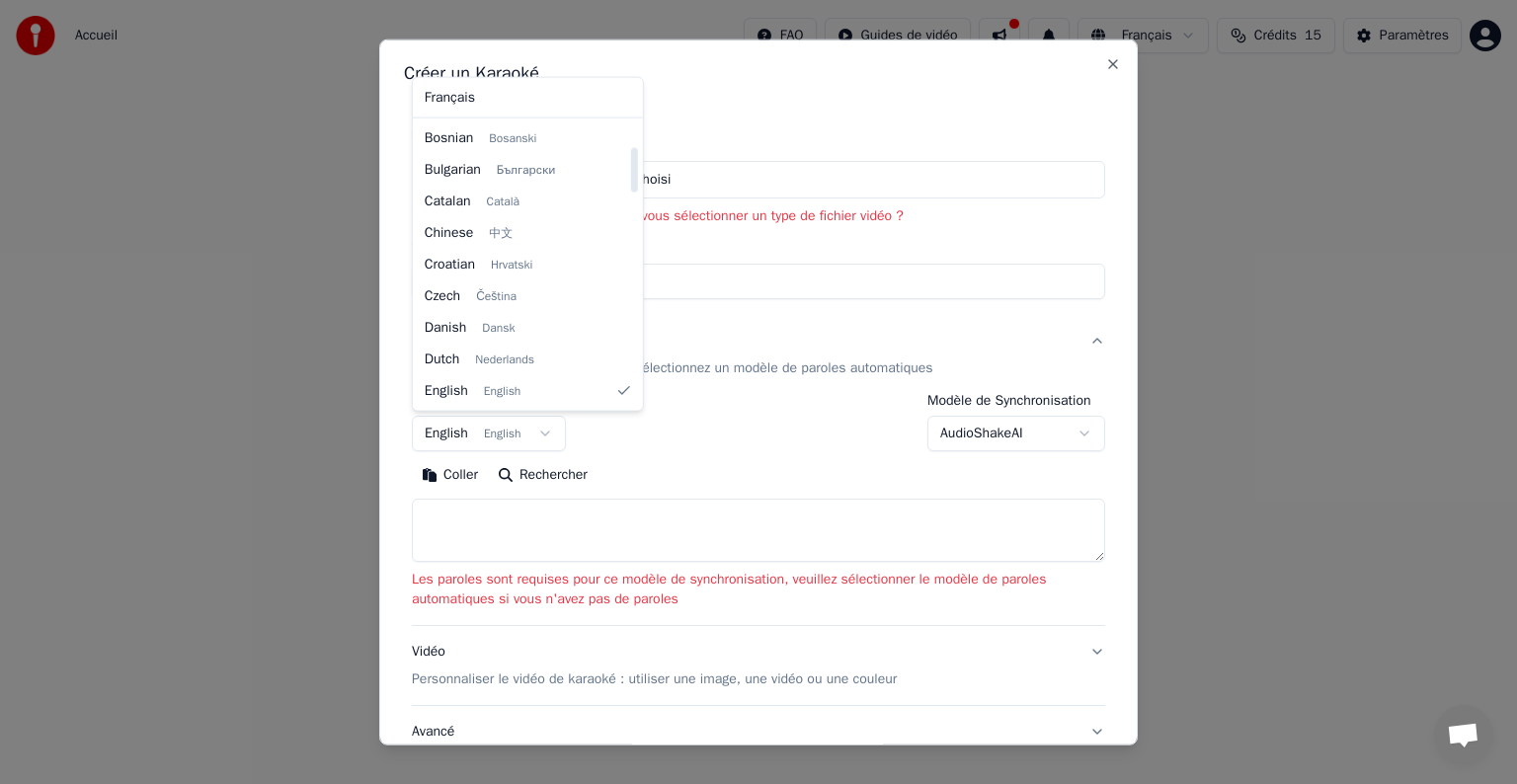select on "**" 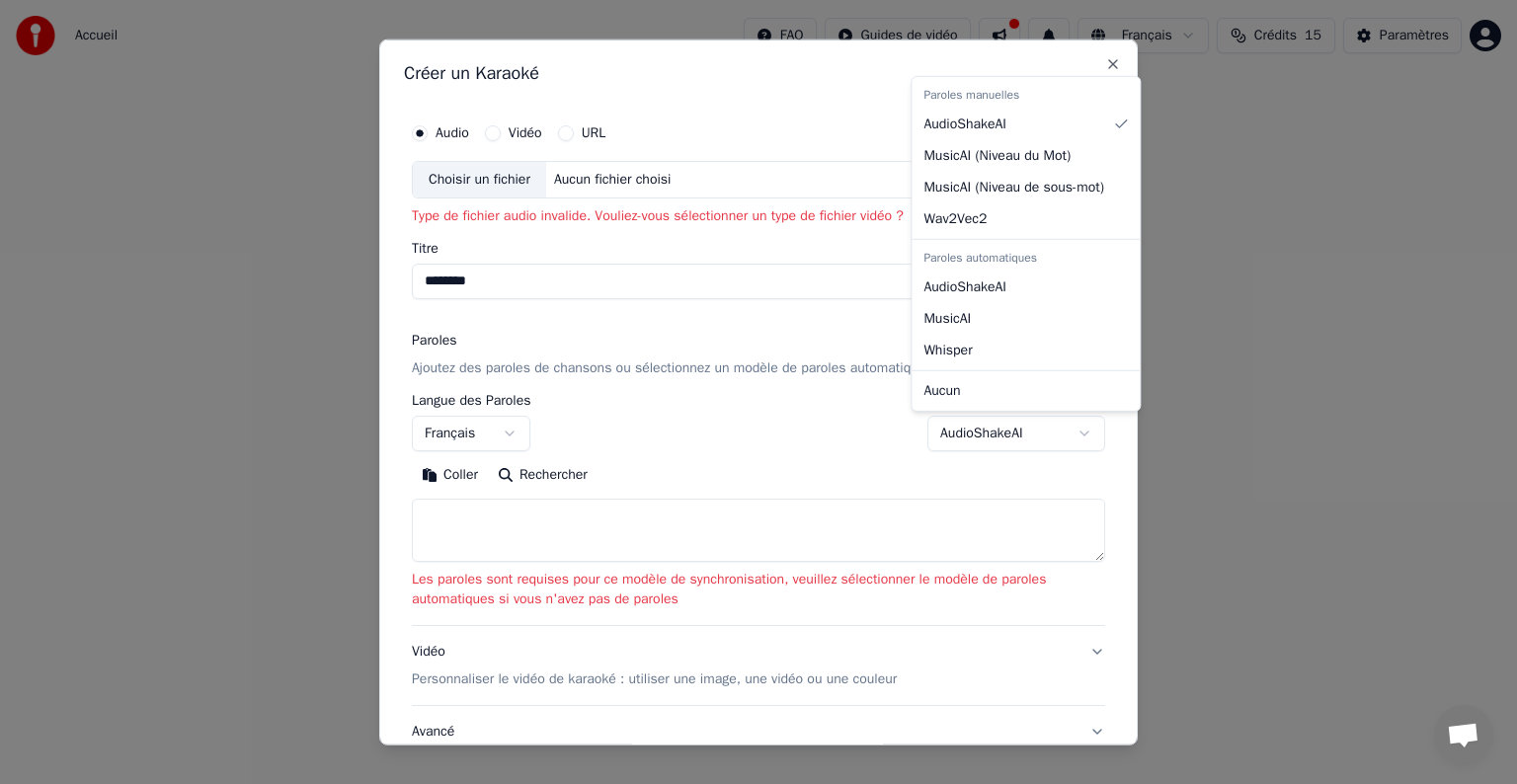 click on "**********" at bounding box center (758, 296) 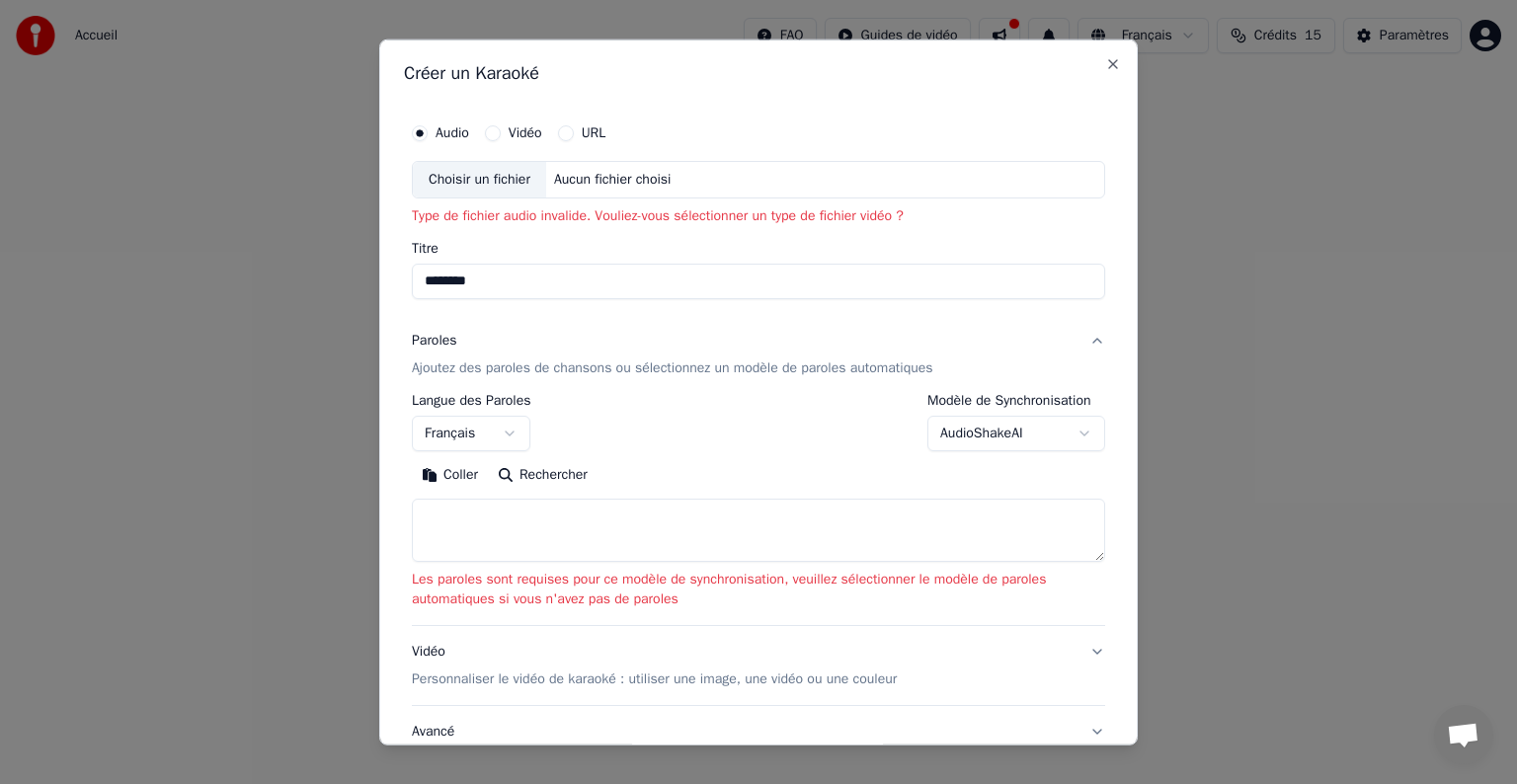 click on "**********" at bounding box center [758, 296] 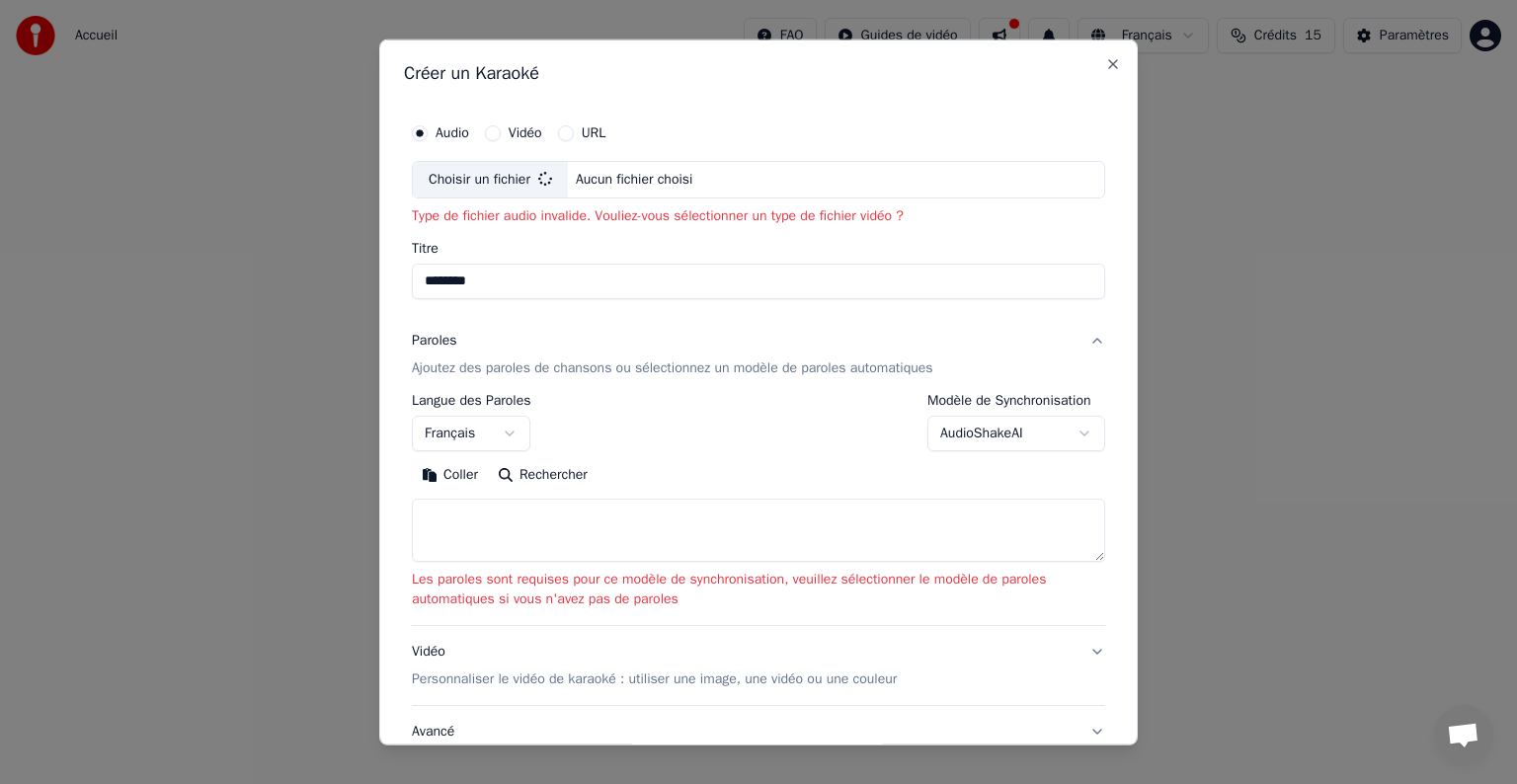 type on "**********" 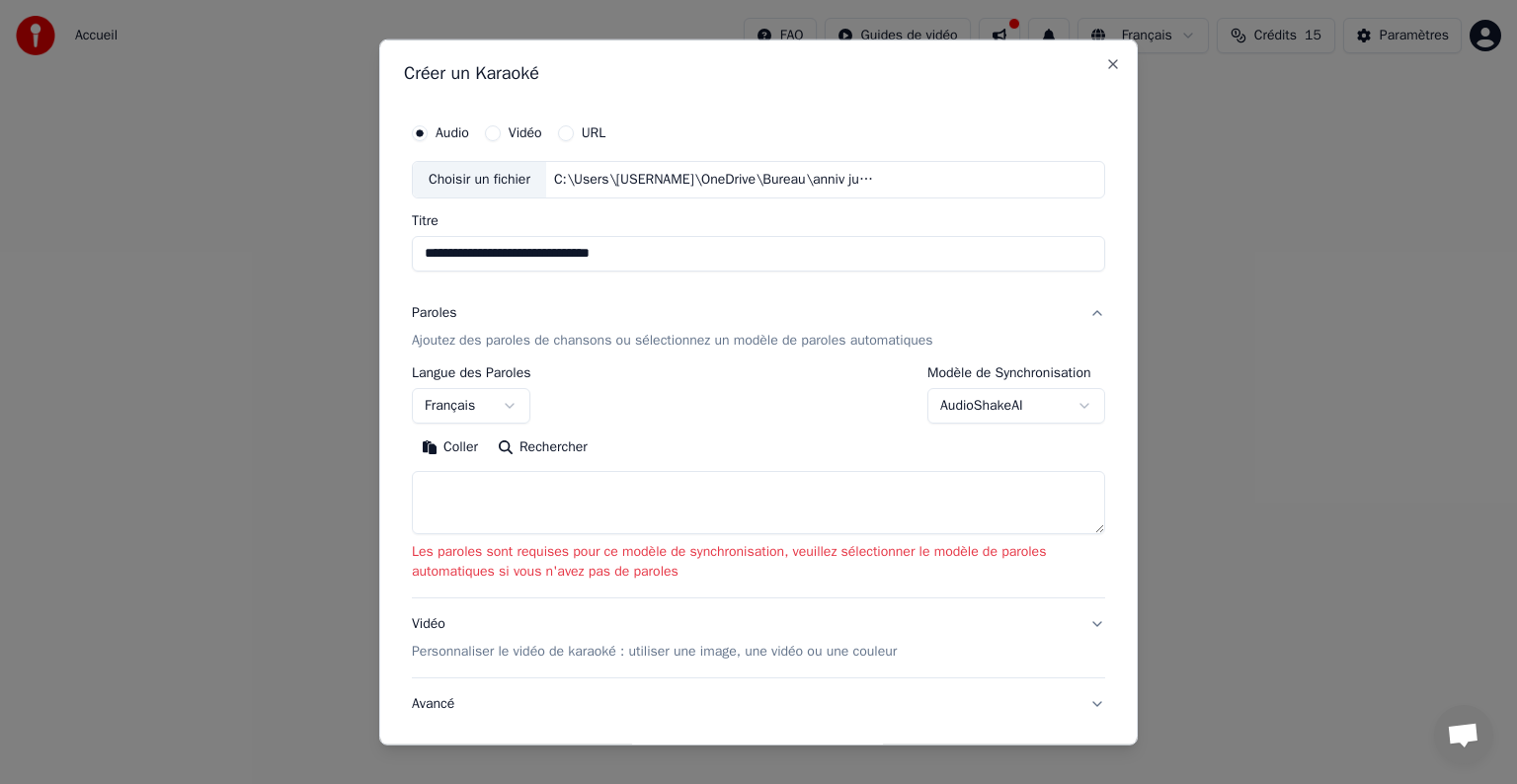 click at bounding box center [758, 503] 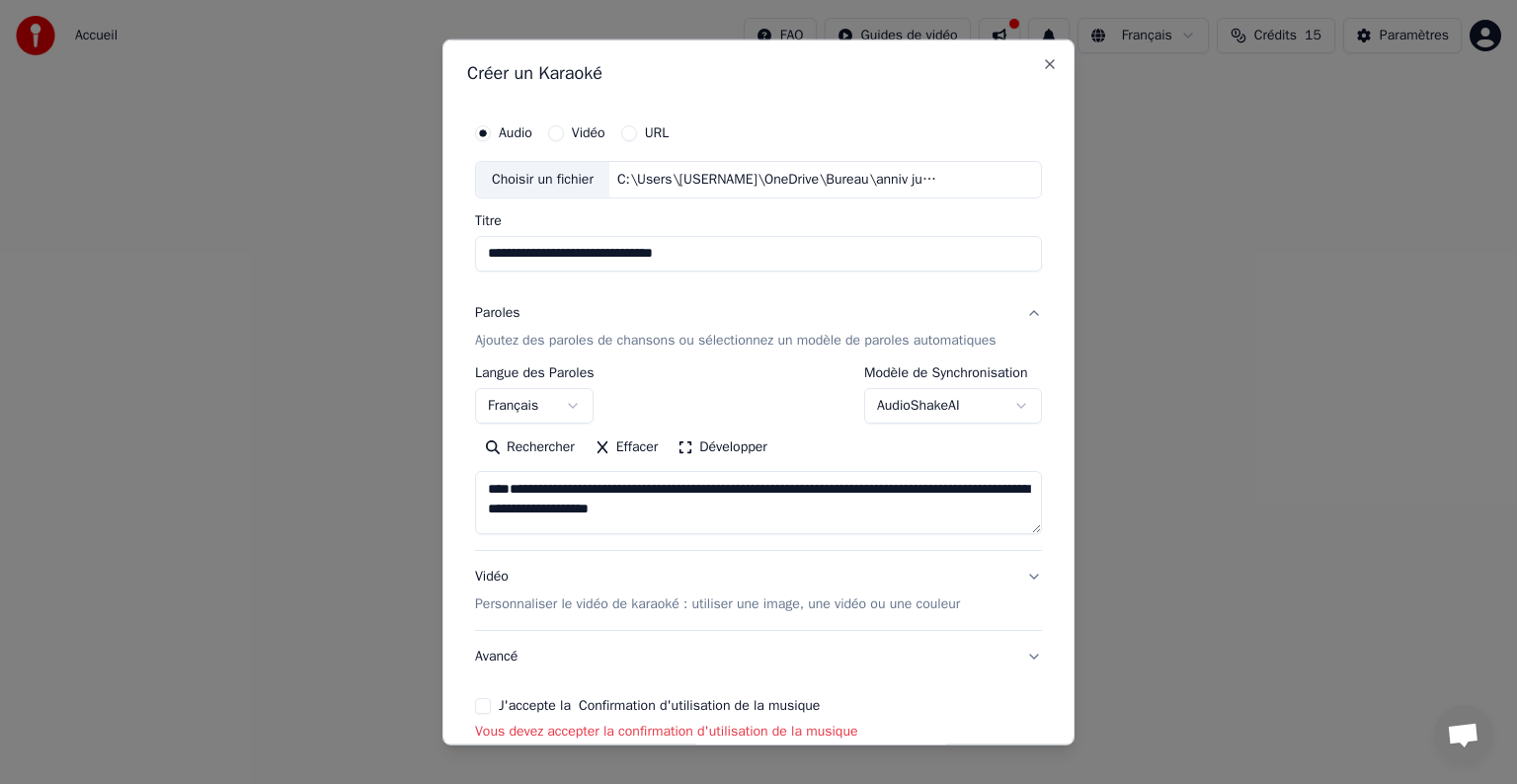 click on "J'accepte la   Confirmation d'utilisation de la musique" at bounding box center (483, 706) 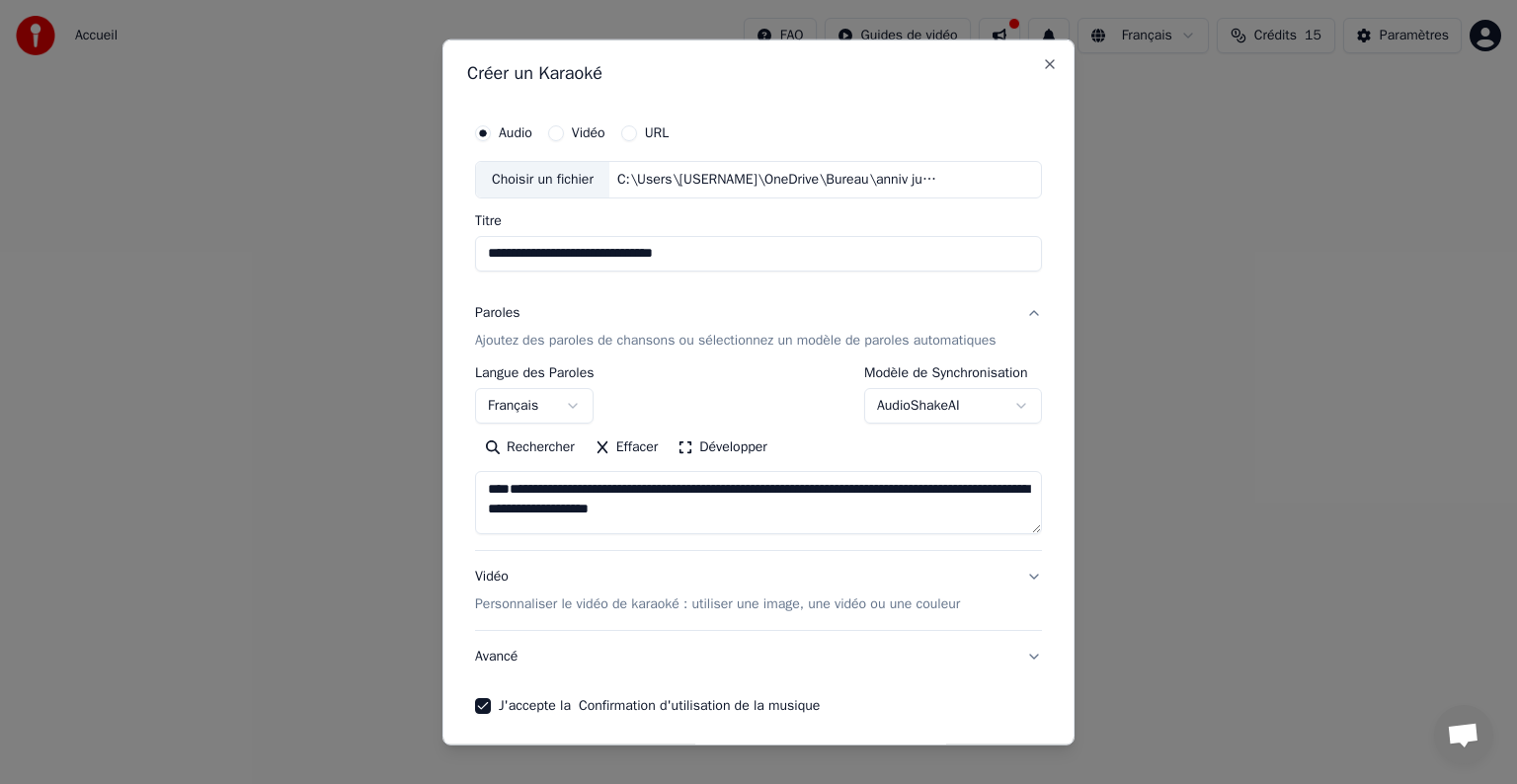 click at bounding box center (758, 503) 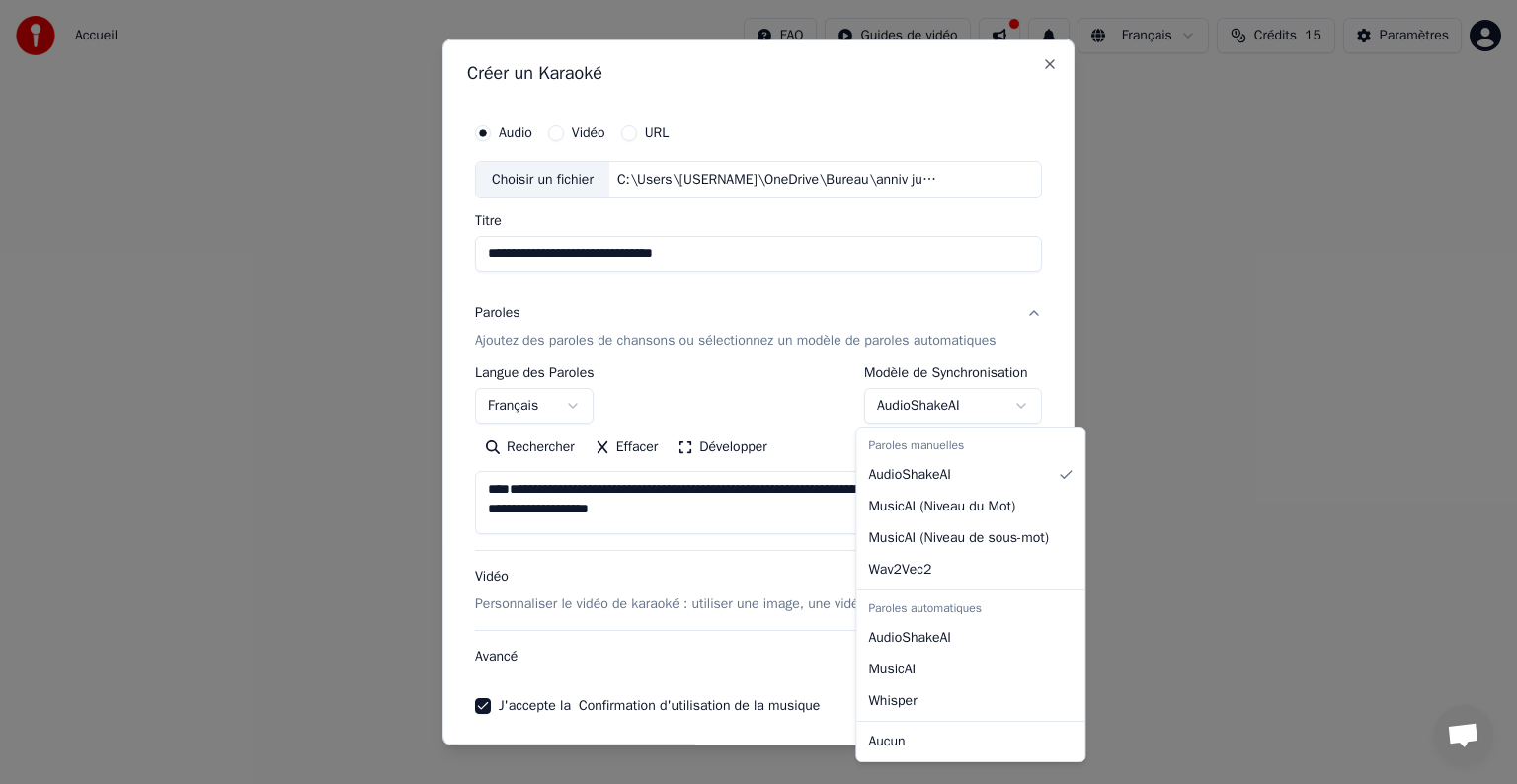 click on "**********" at bounding box center (758, 296) 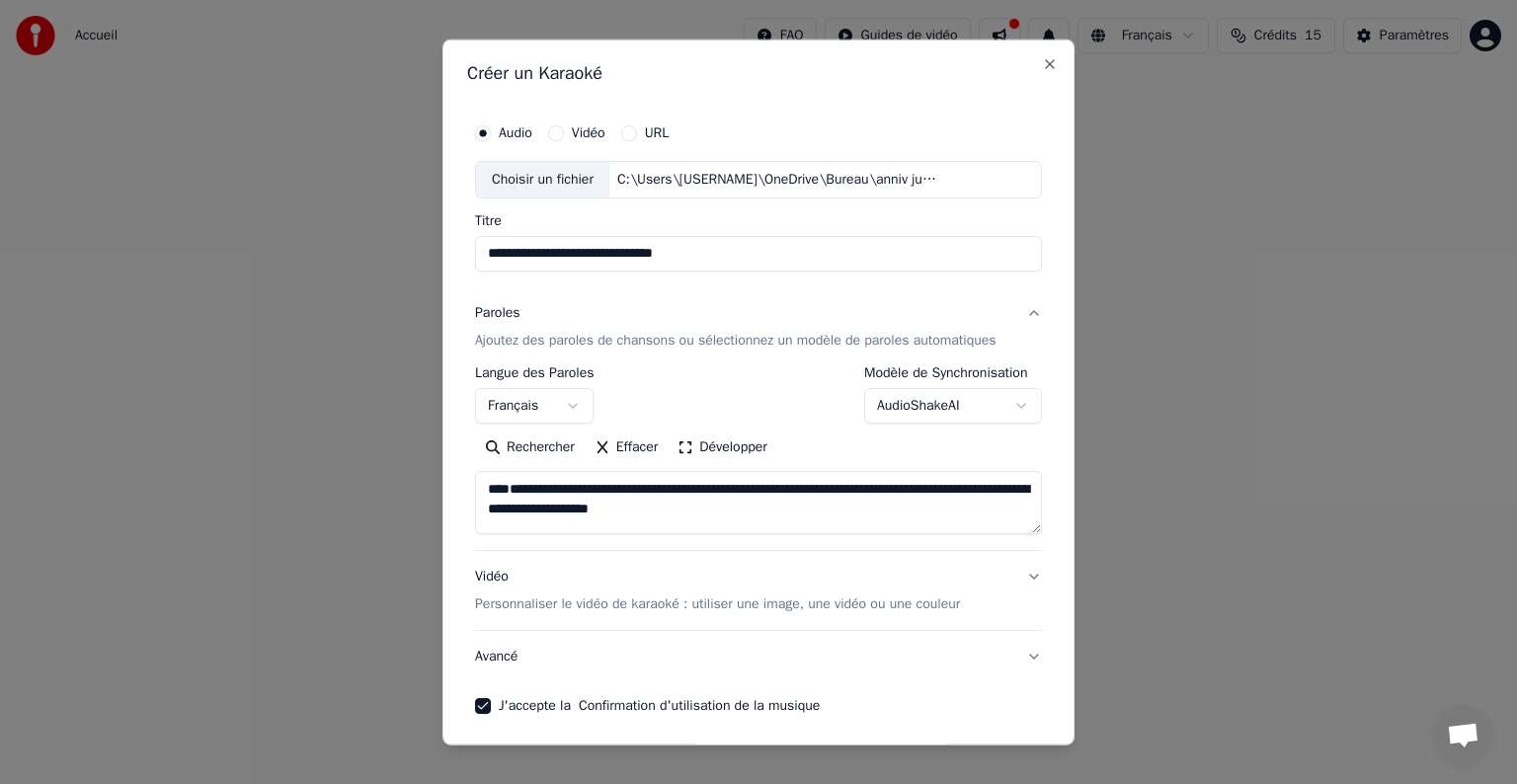 click on "**********" at bounding box center [758, 296] 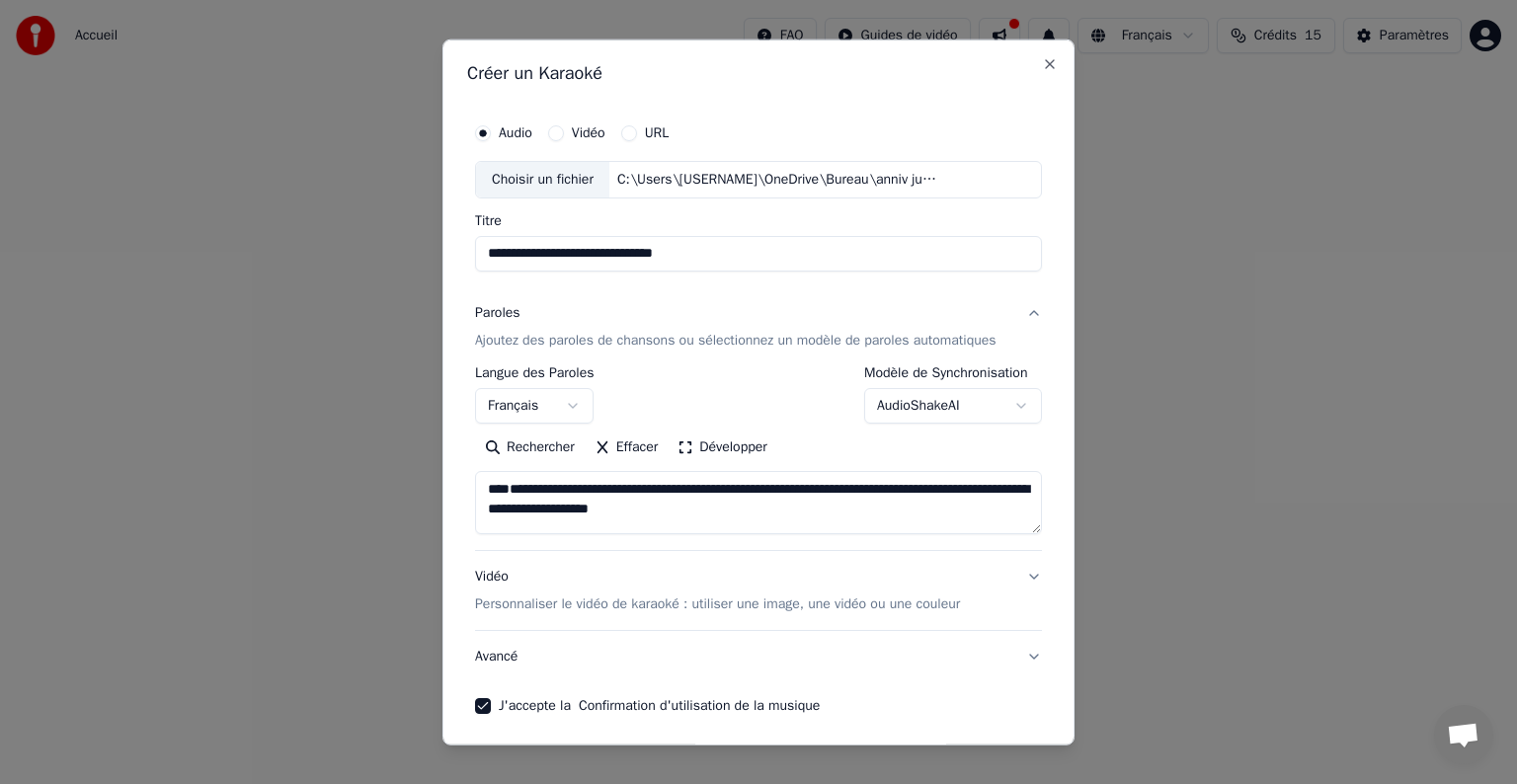 click on "Rechercher" at bounding box center (529, 447) 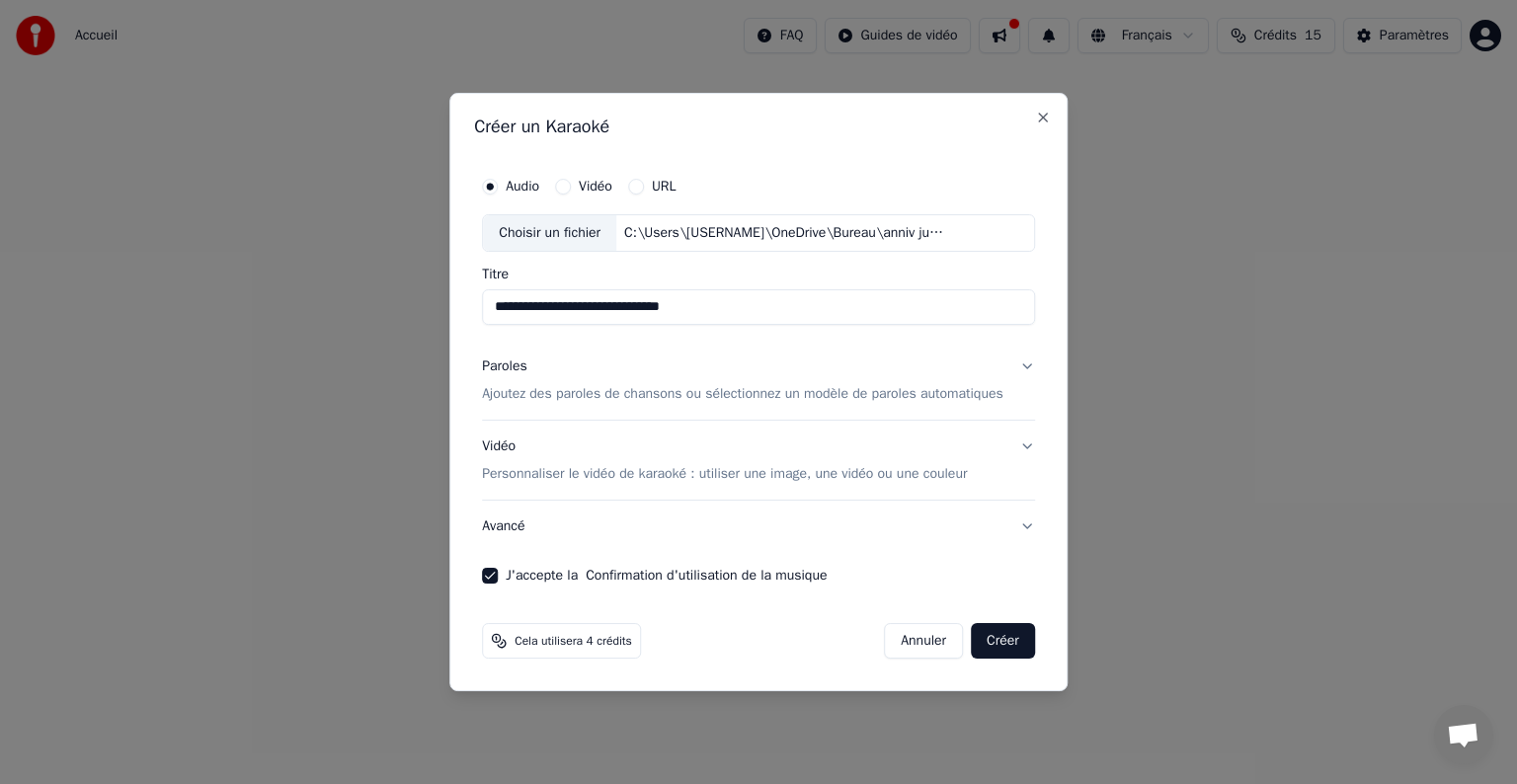 click on "Ajoutez des paroles de chansons ou sélectionnez un modèle de paroles automatiques" at bounding box center (743, 394) 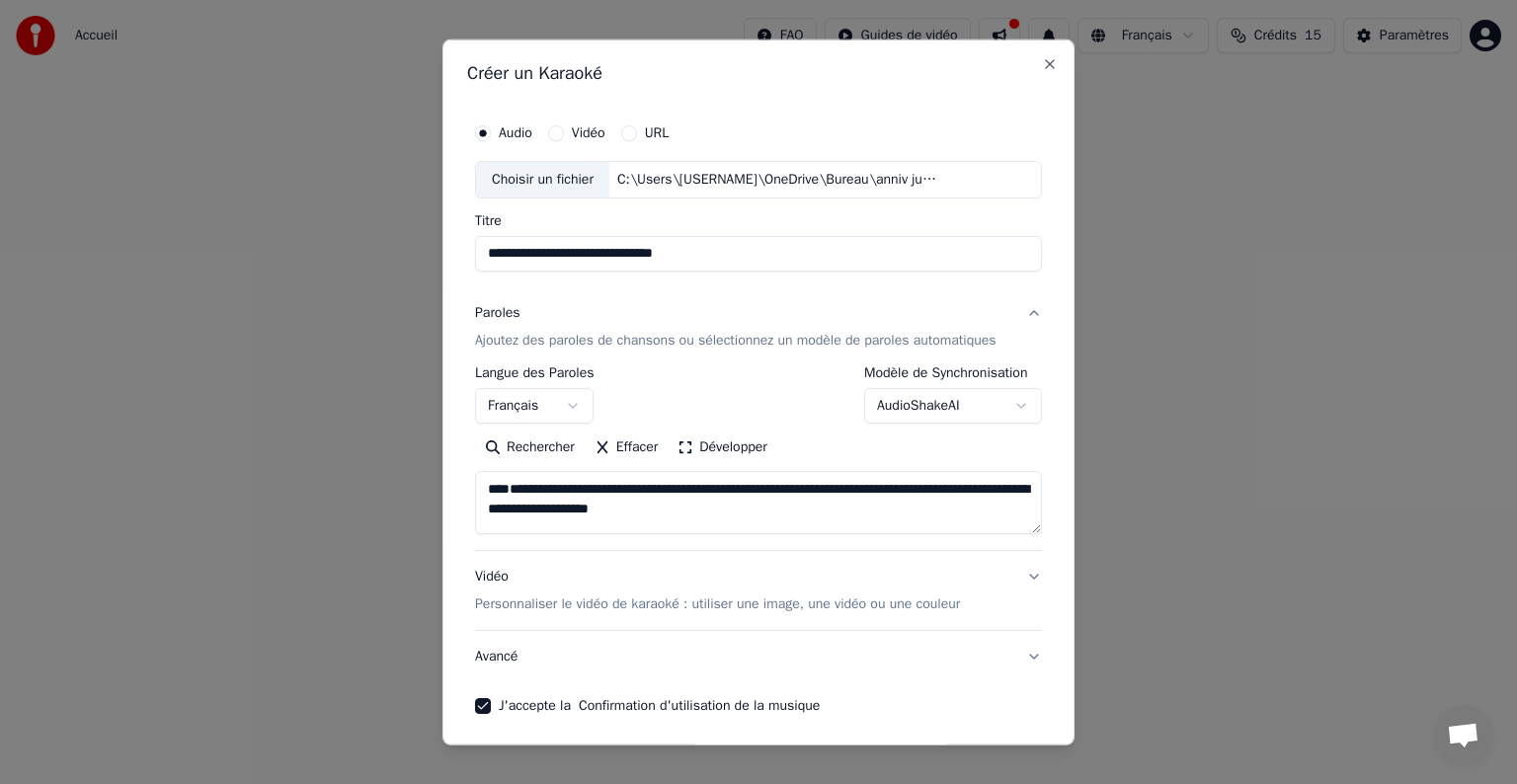 click on "Rechercher" at bounding box center [529, 447] 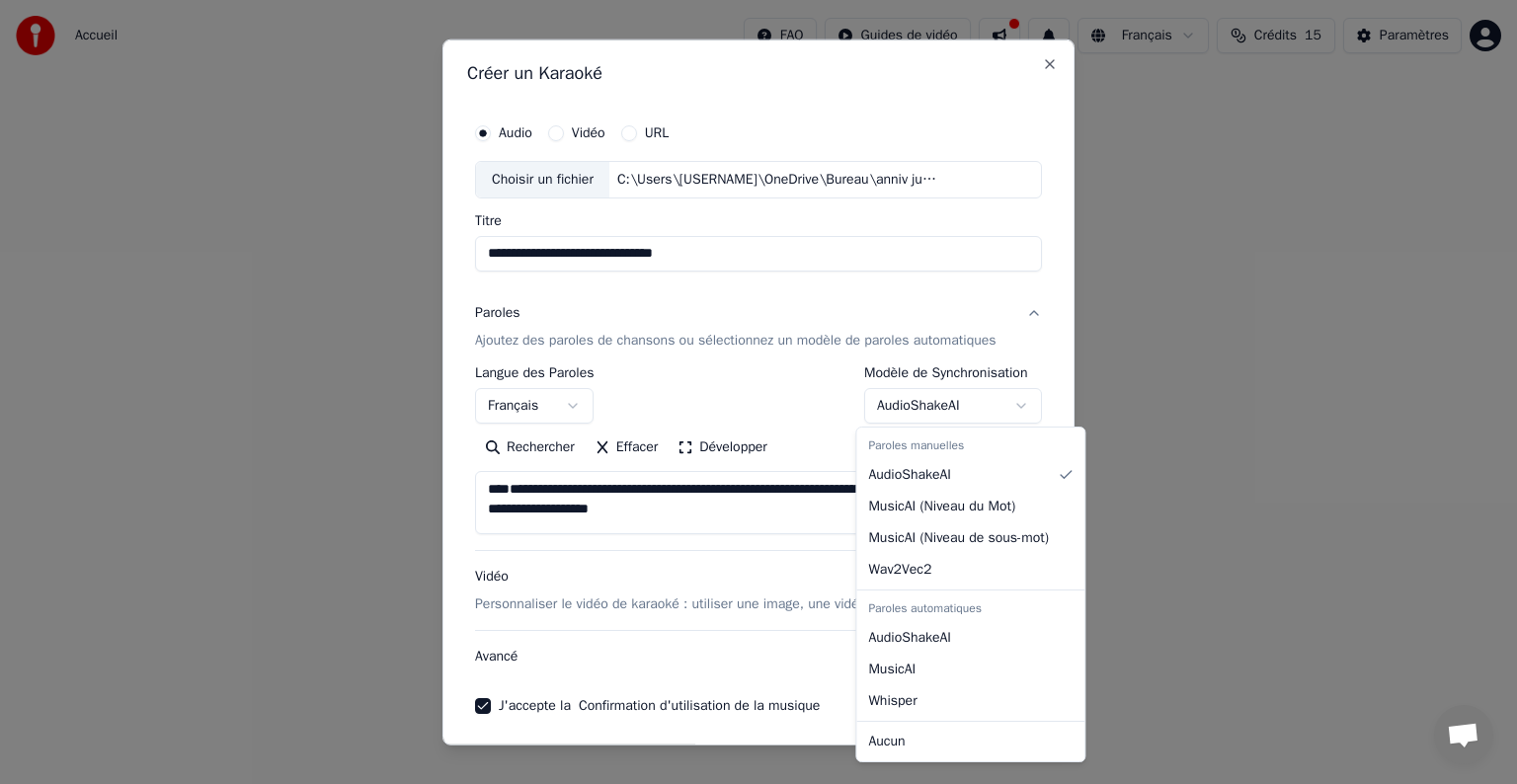 click at bounding box center (758, 392) 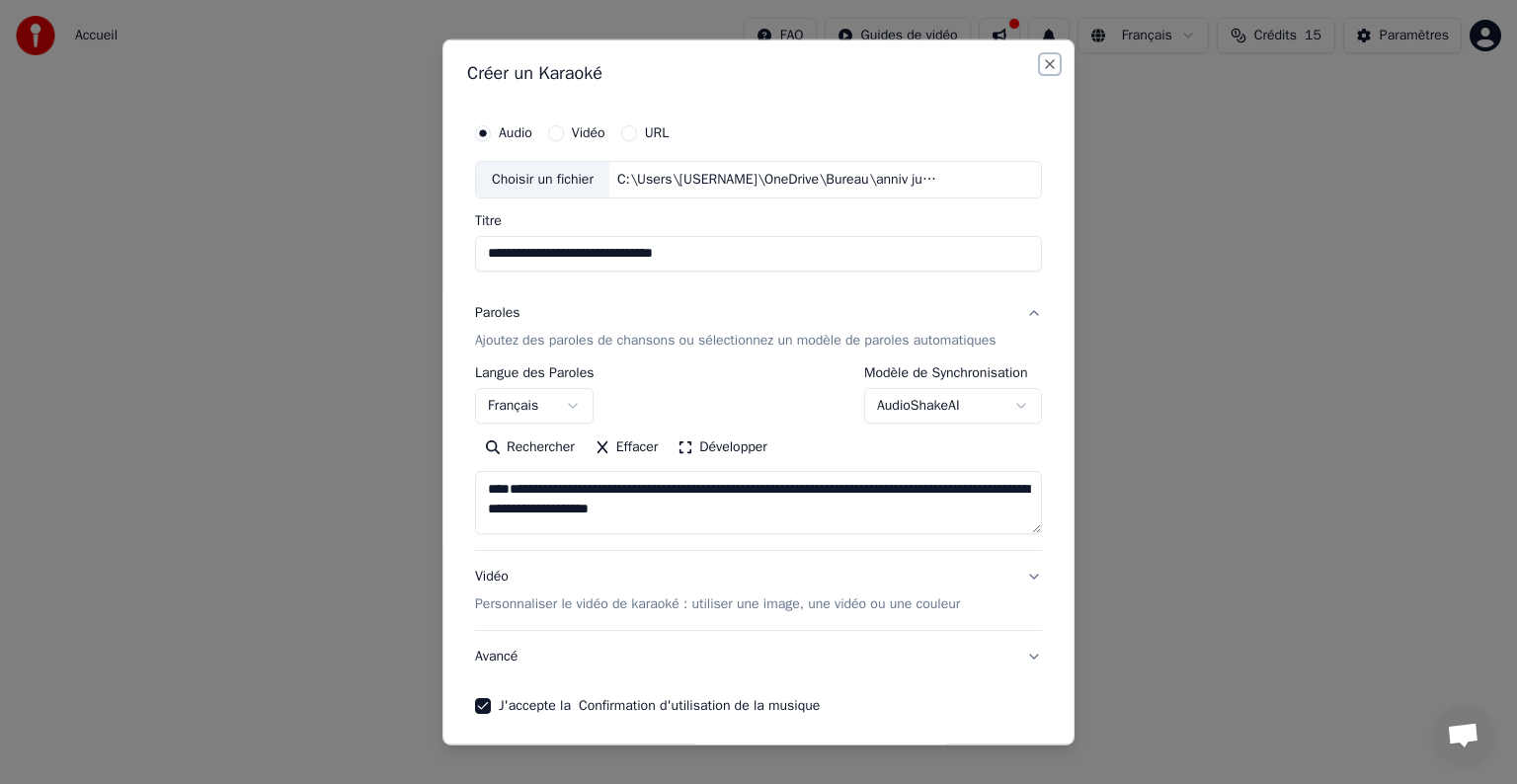 click on "Close" at bounding box center (1050, 64) 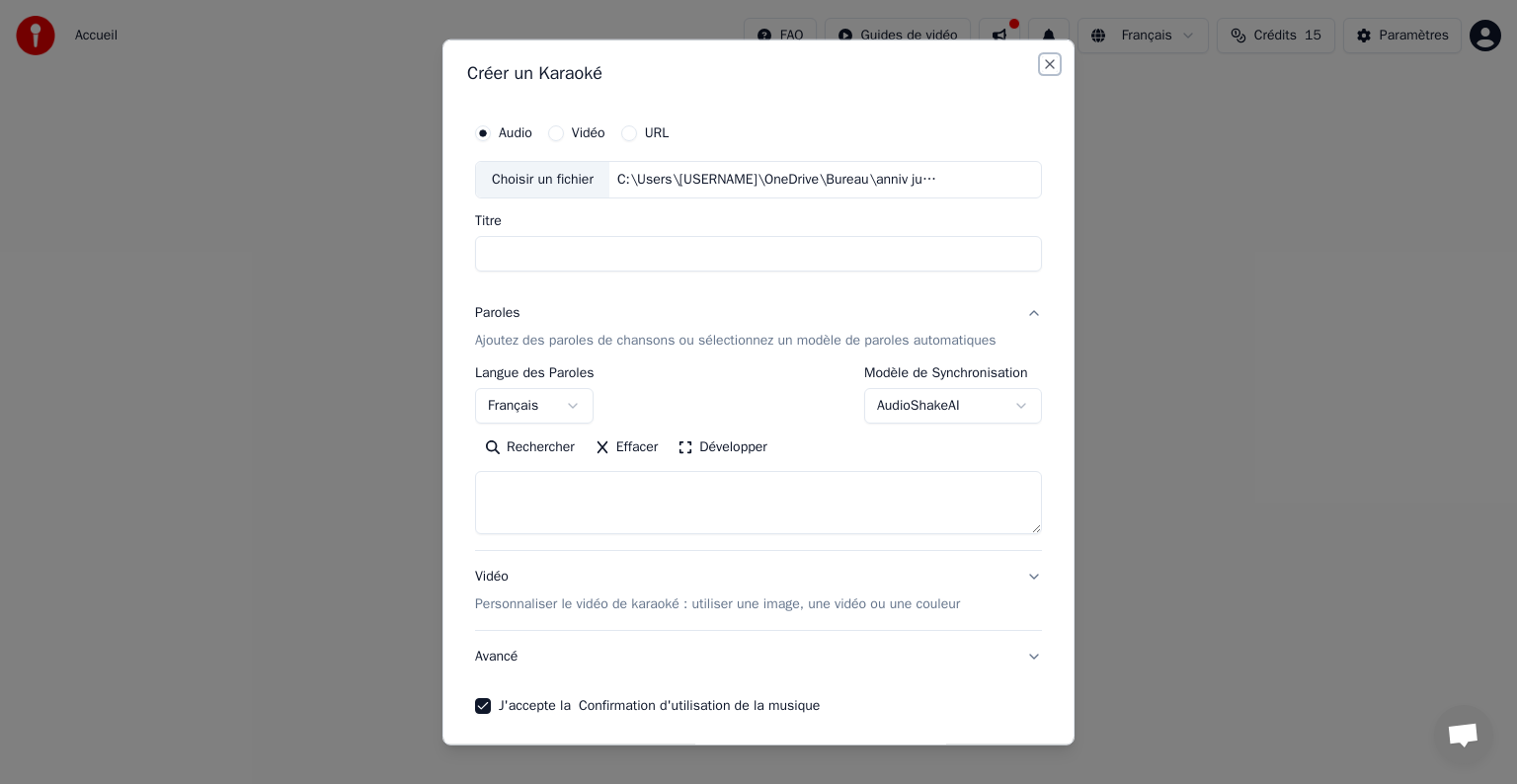 select 